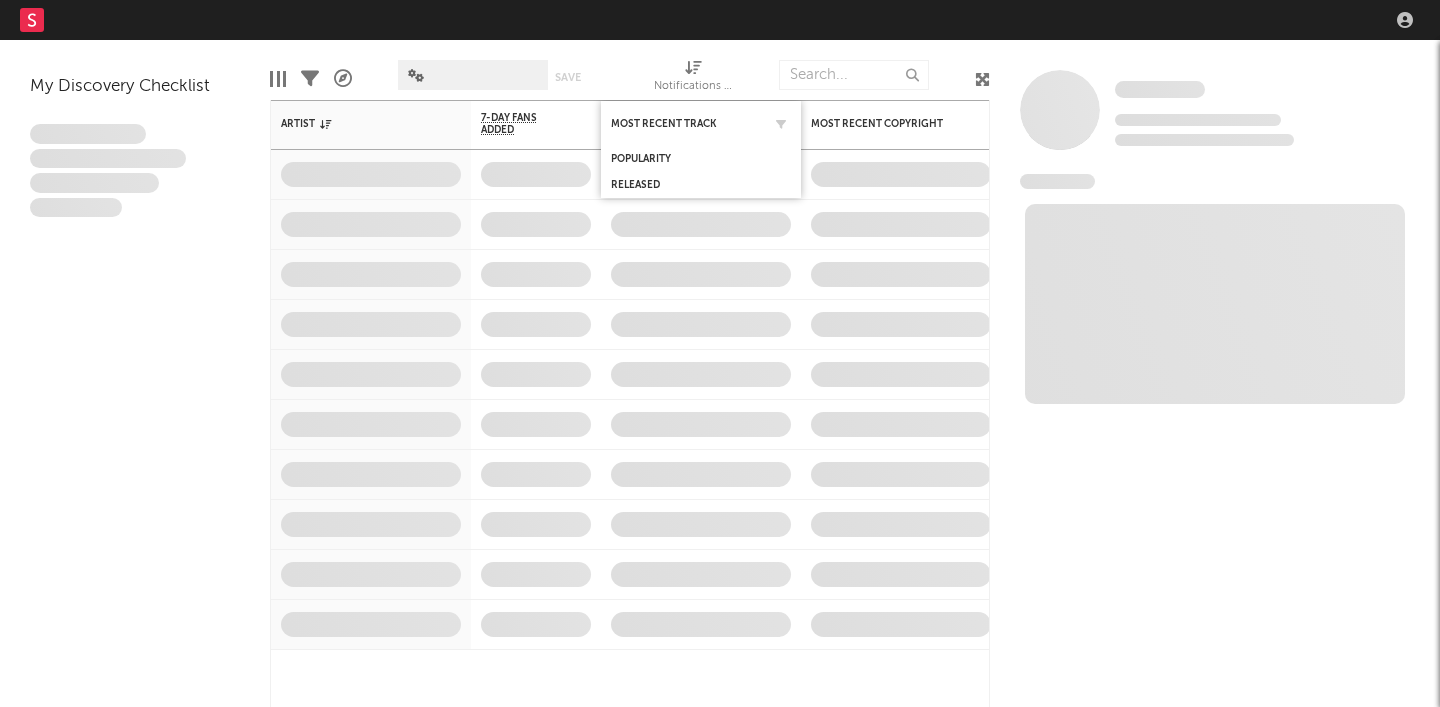 scroll, scrollTop: 0, scrollLeft: 0, axis: both 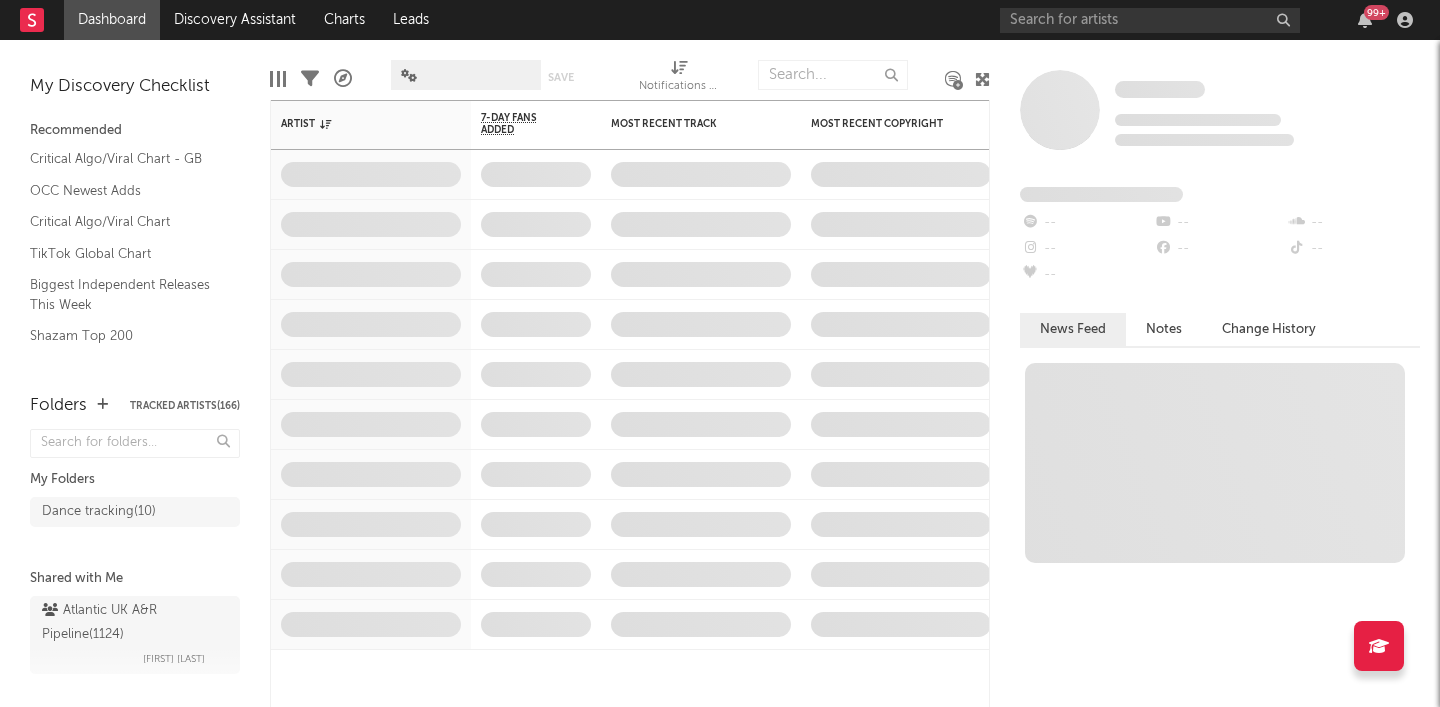 click on "Some Artist Tracking Since: [MONTH] 5, 2025 0 fans this week 0 fans last week Fans Added by Platform -- -- -- -- -- -- -- News Feed Notes Change History" at bounding box center [1215, 373] 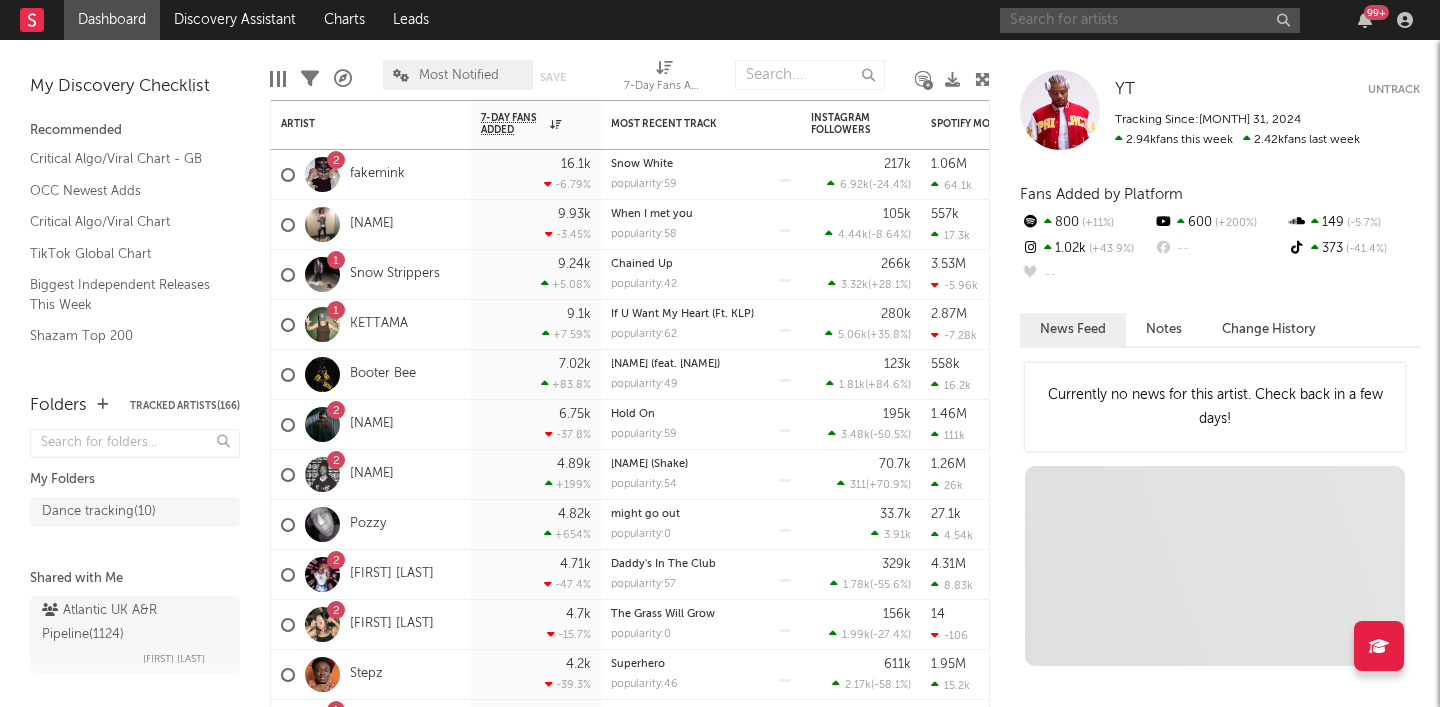 click at bounding box center (1150, 20) 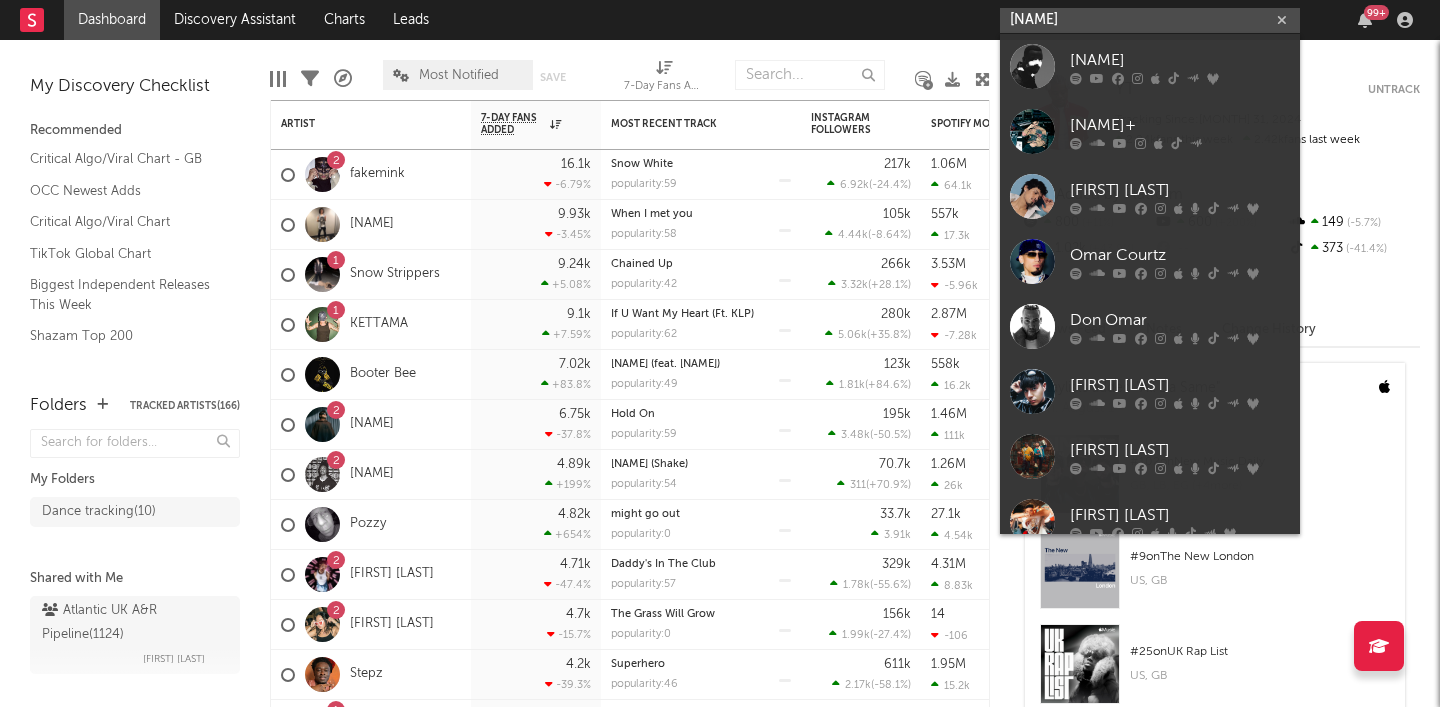 type on "[NAME]" 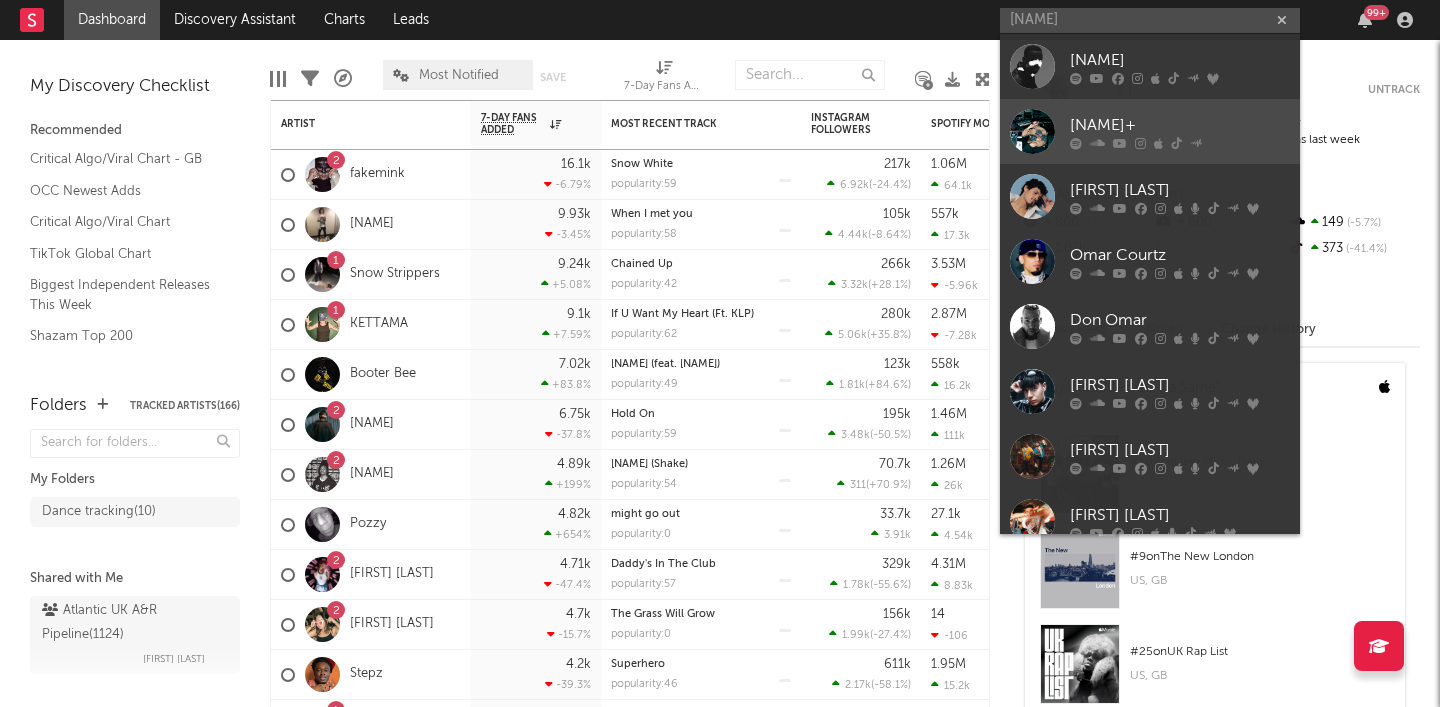 drag, startPoint x: 1167, startPoint y: 32, endPoint x: 1100, endPoint y: 123, distance: 113.004425 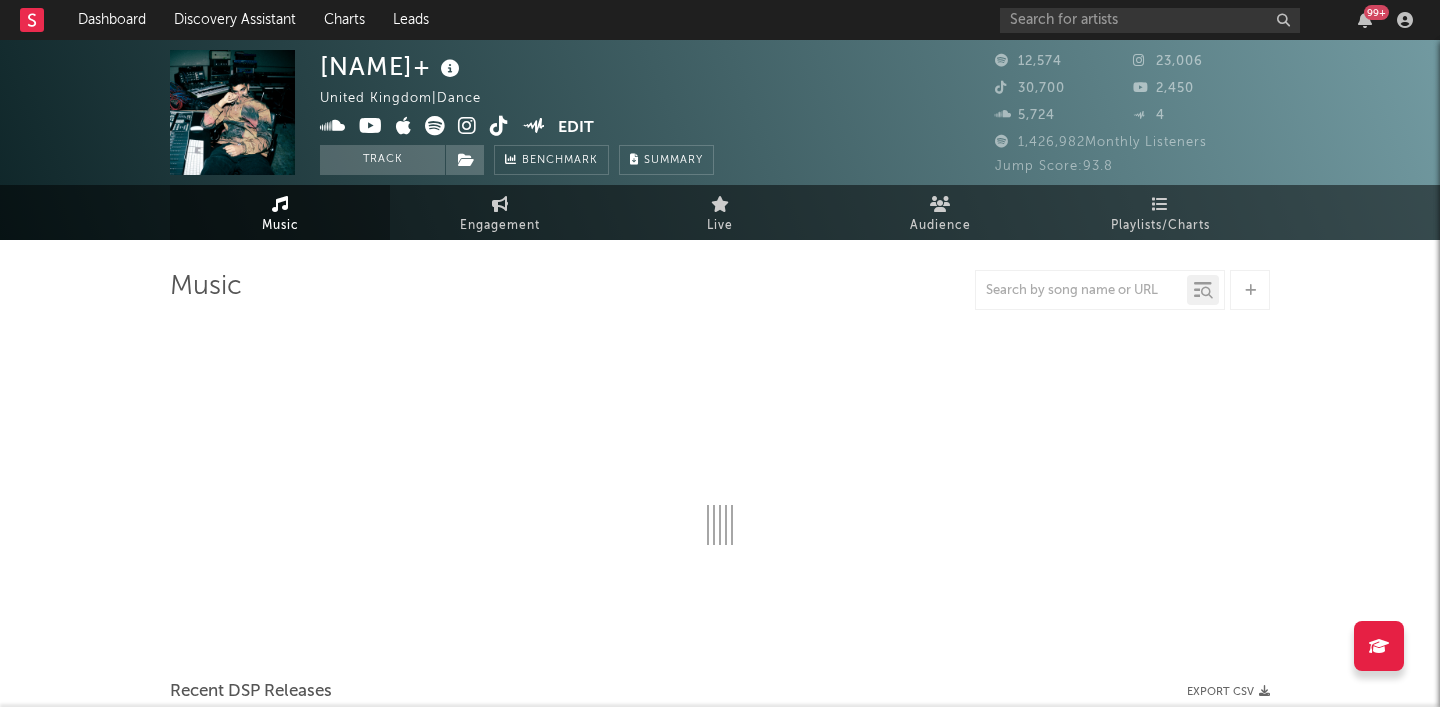 select on "6m" 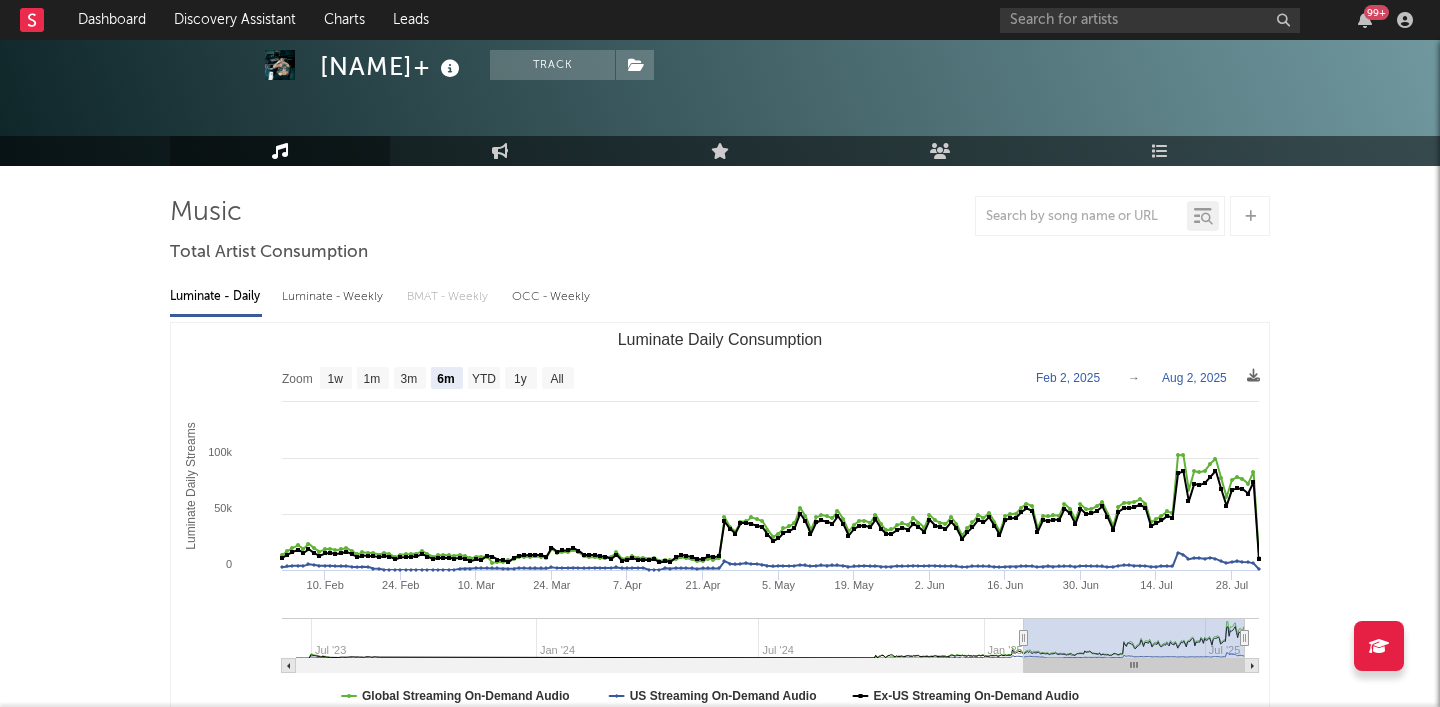 scroll, scrollTop: 69, scrollLeft: 0, axis: vertical 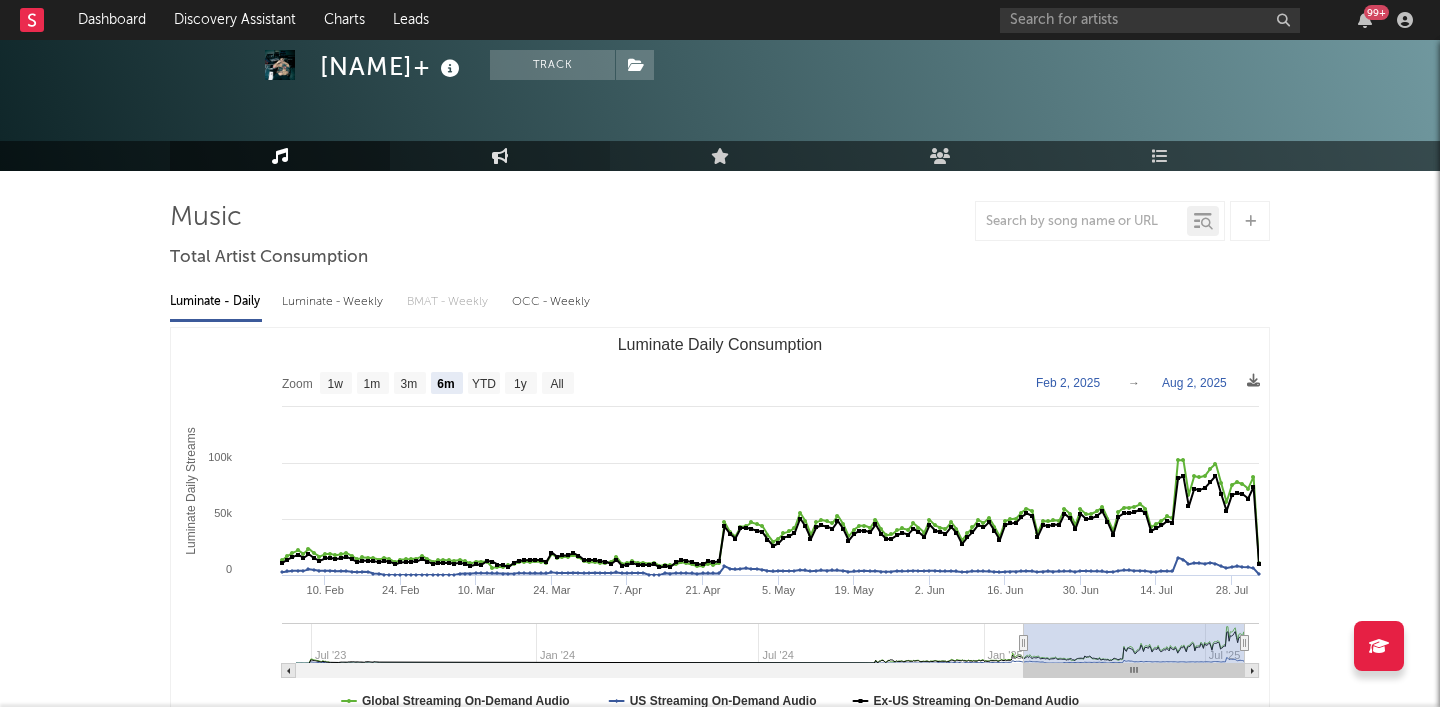 click on "Engagement" at bounding box center (500, 156) 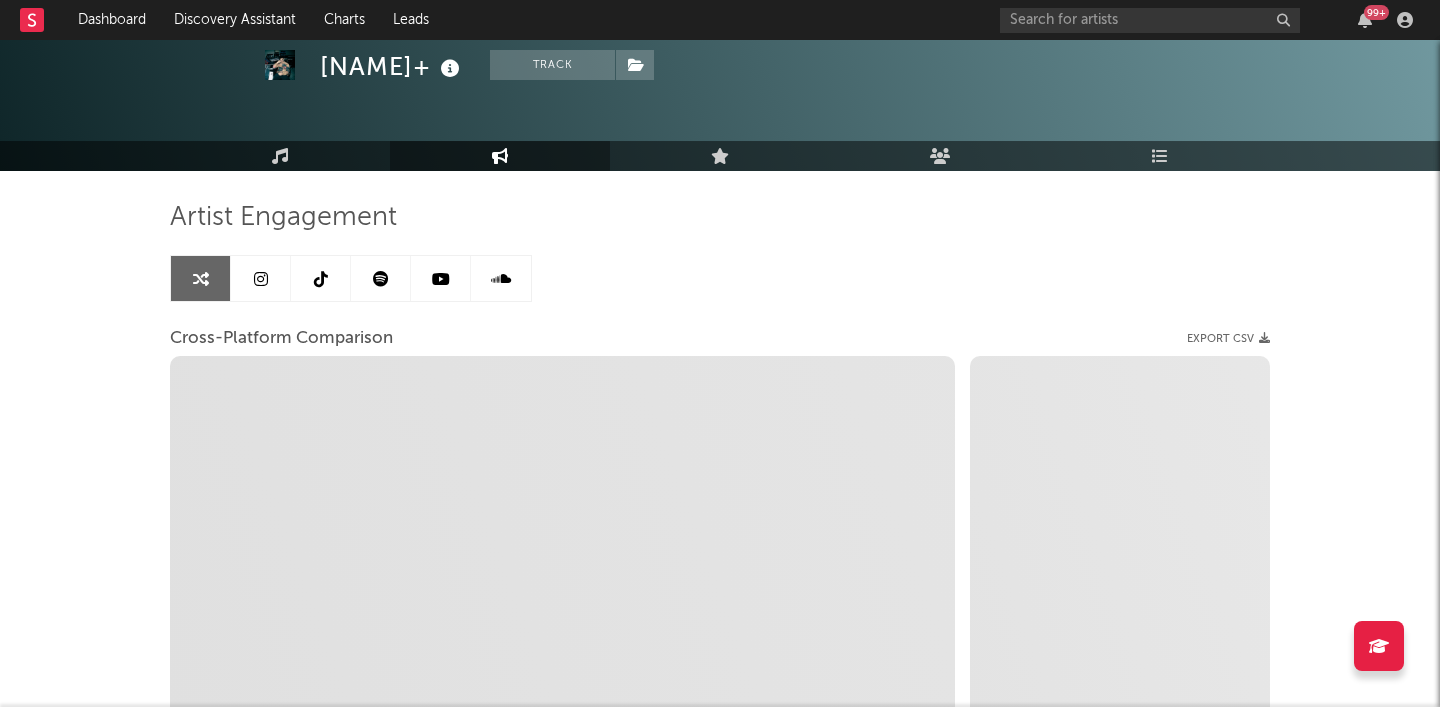 select on "1w" 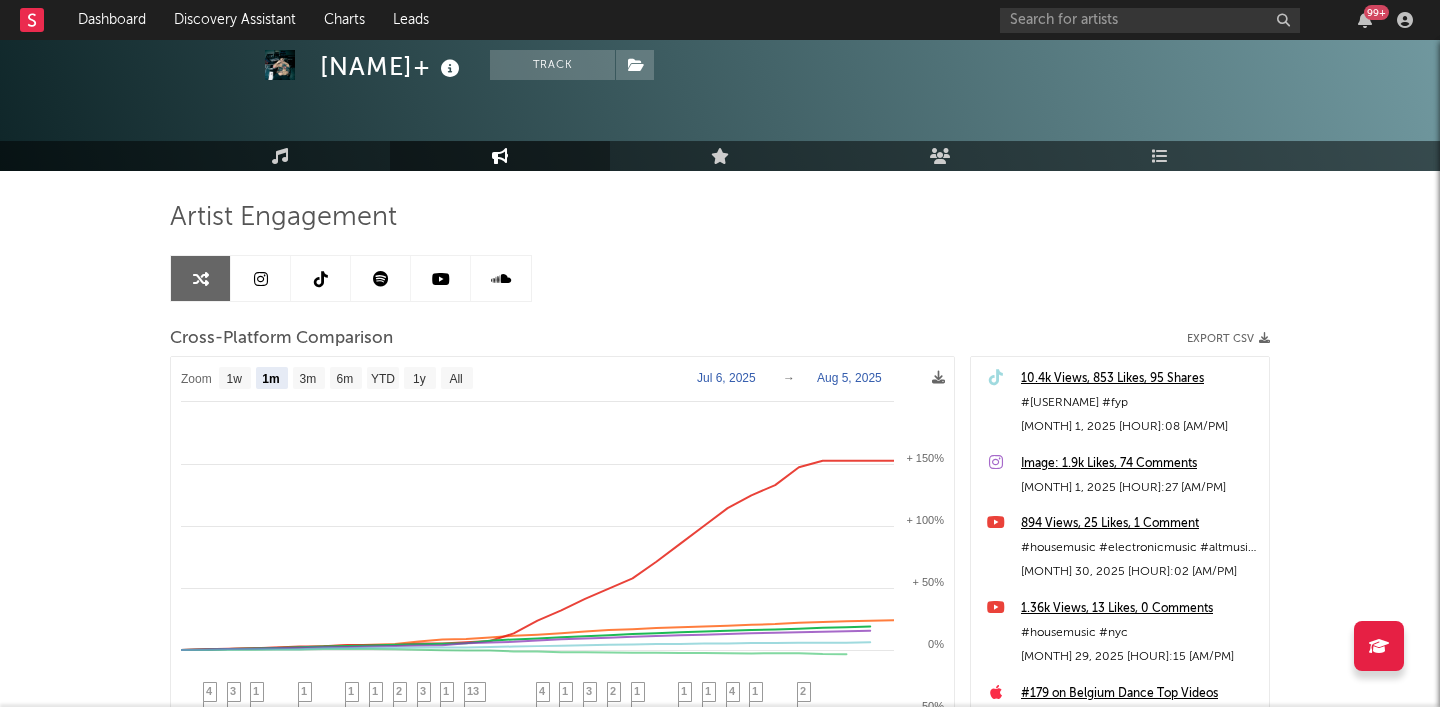 click at bounding box center (261, 278) 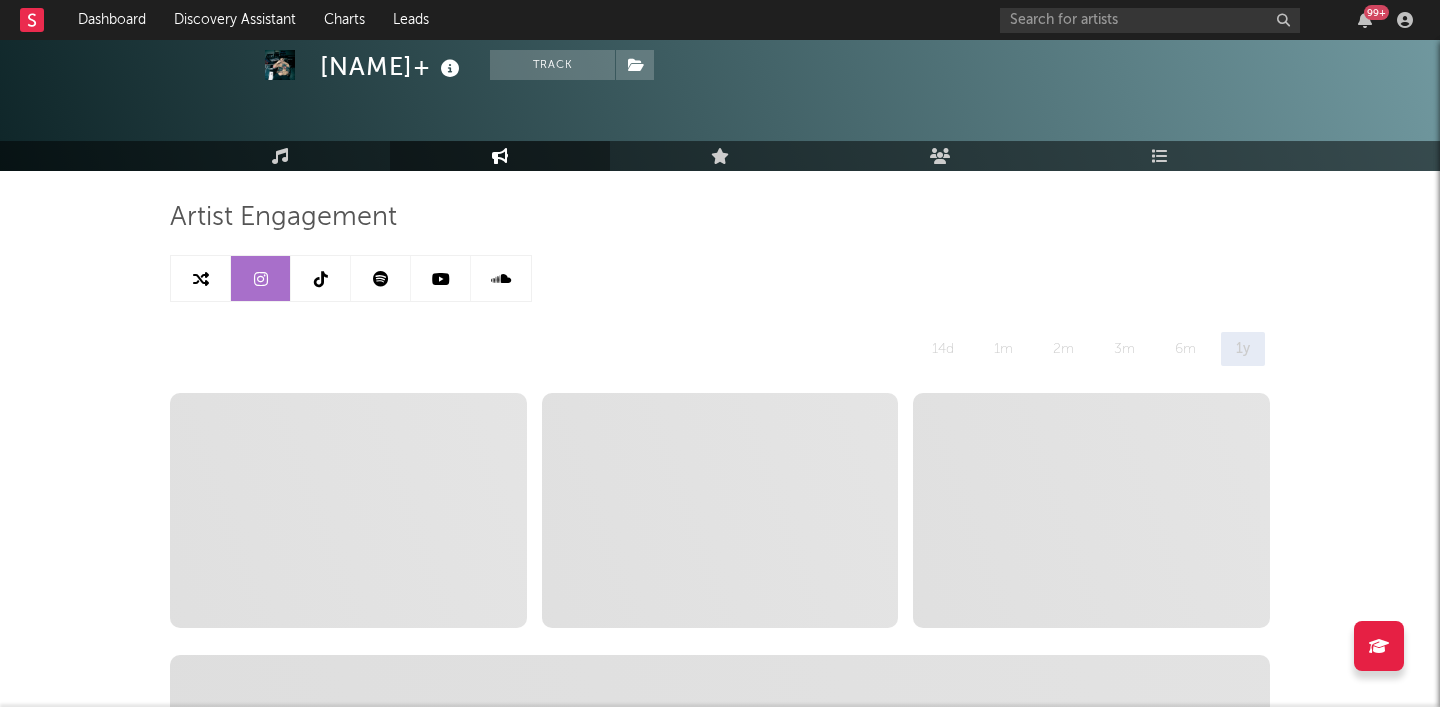 select on "6m" 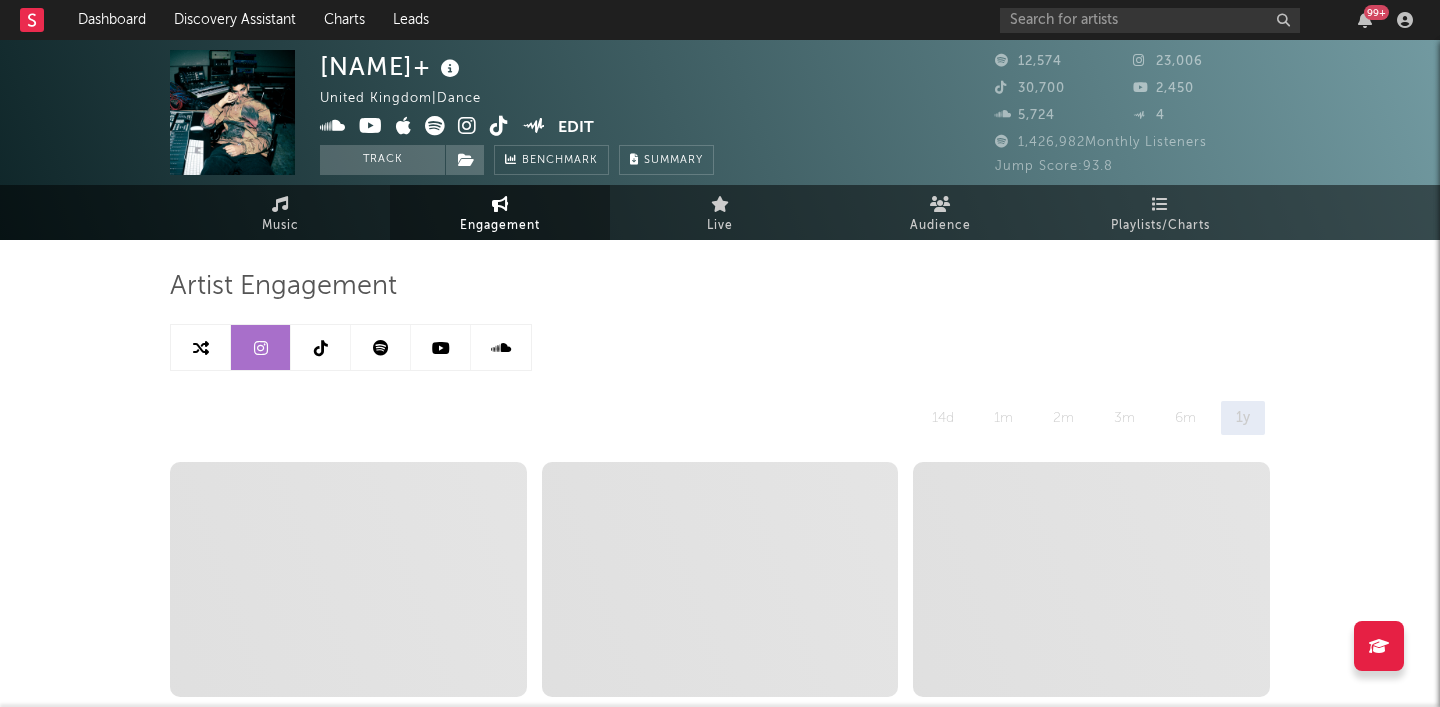 scroll, scrollTop: 0, scrollLeft: 0, axis: both 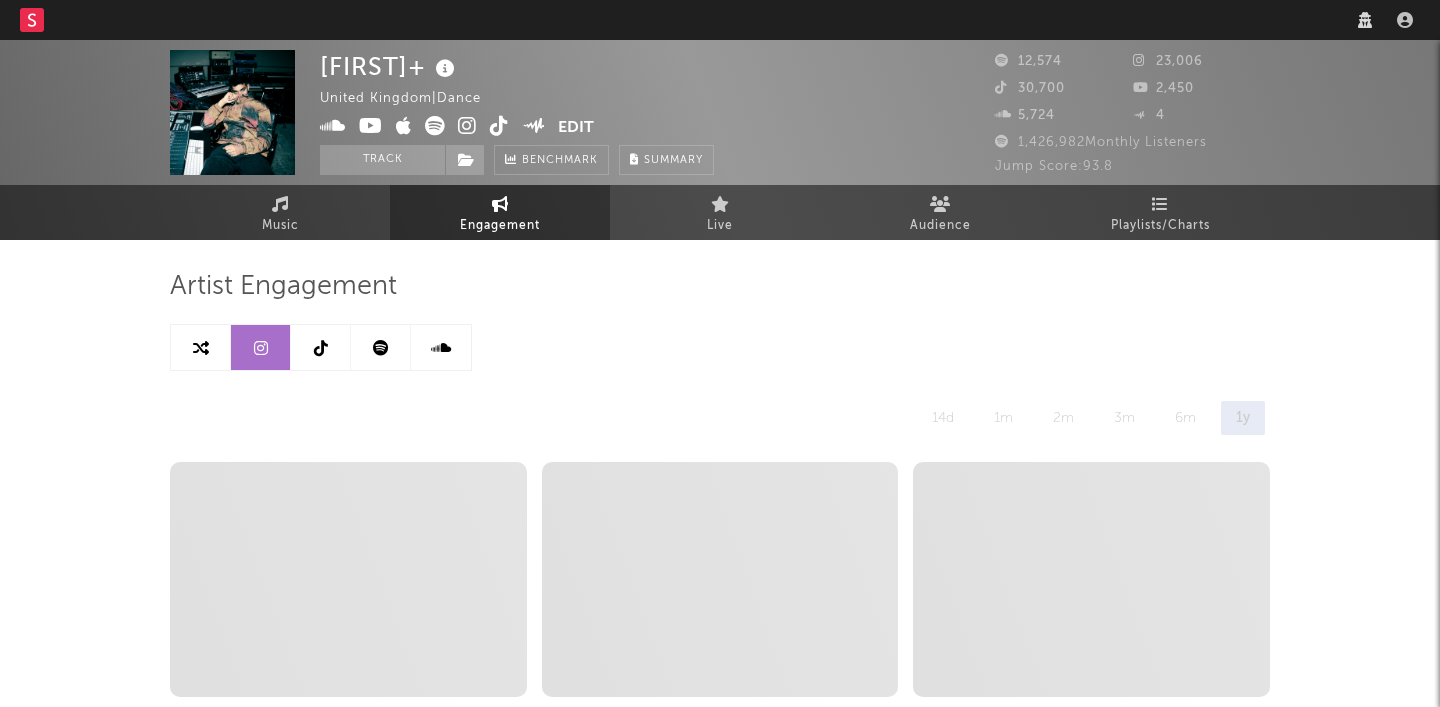 select on "6m" 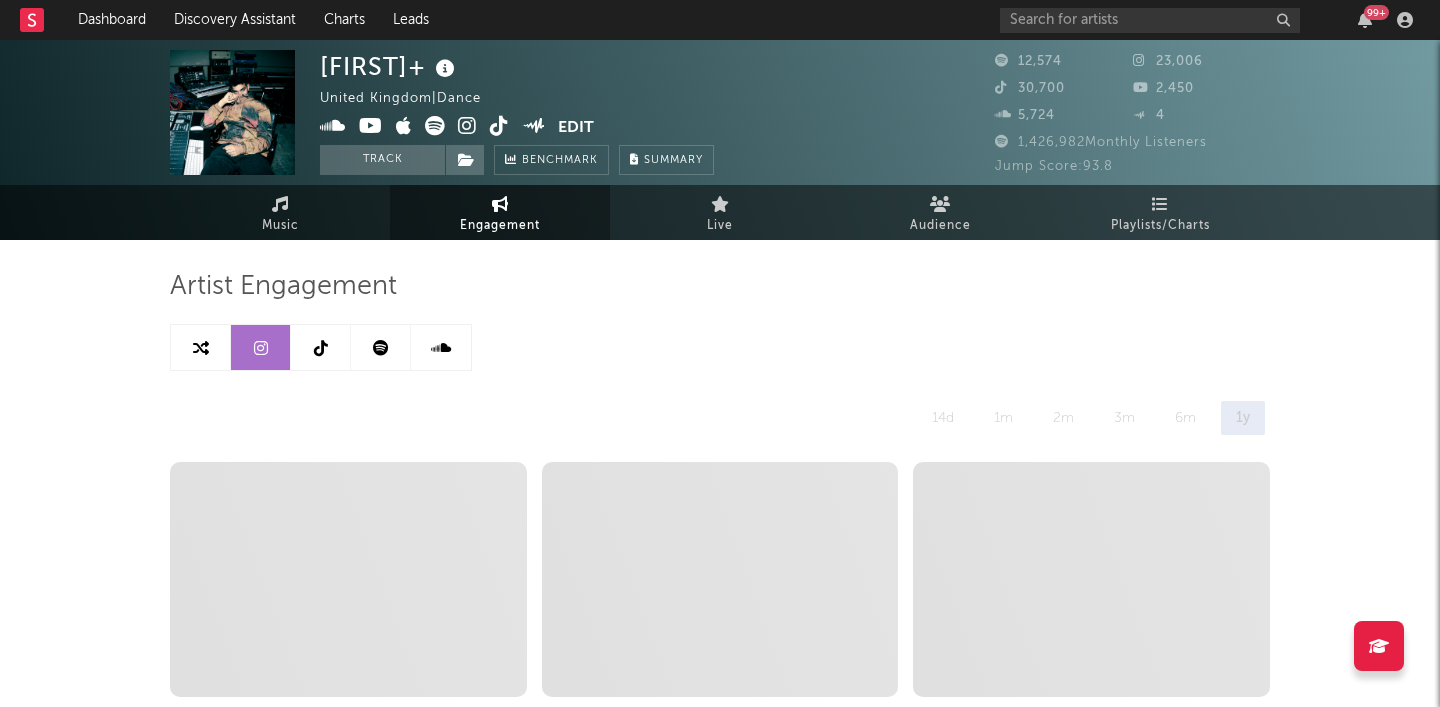 click at bounding box center (201, 347) 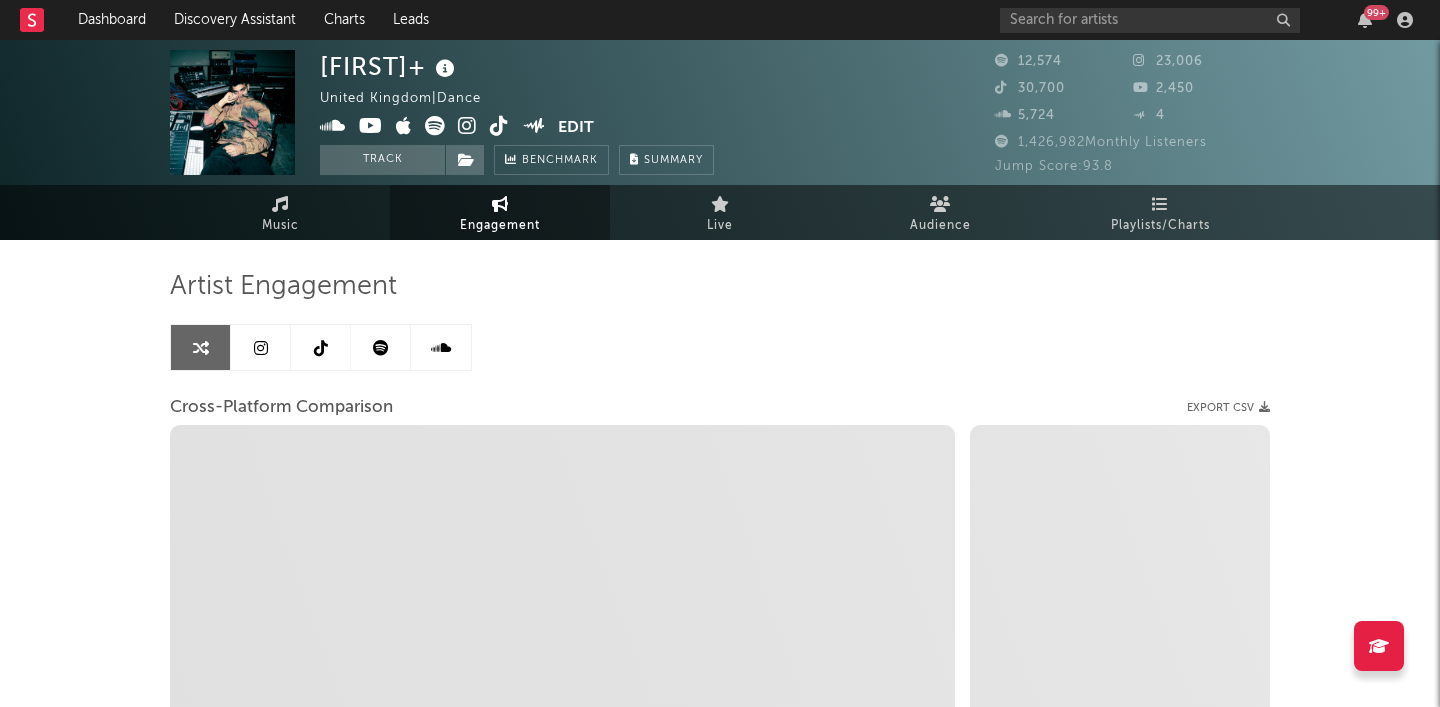 select on "1m" 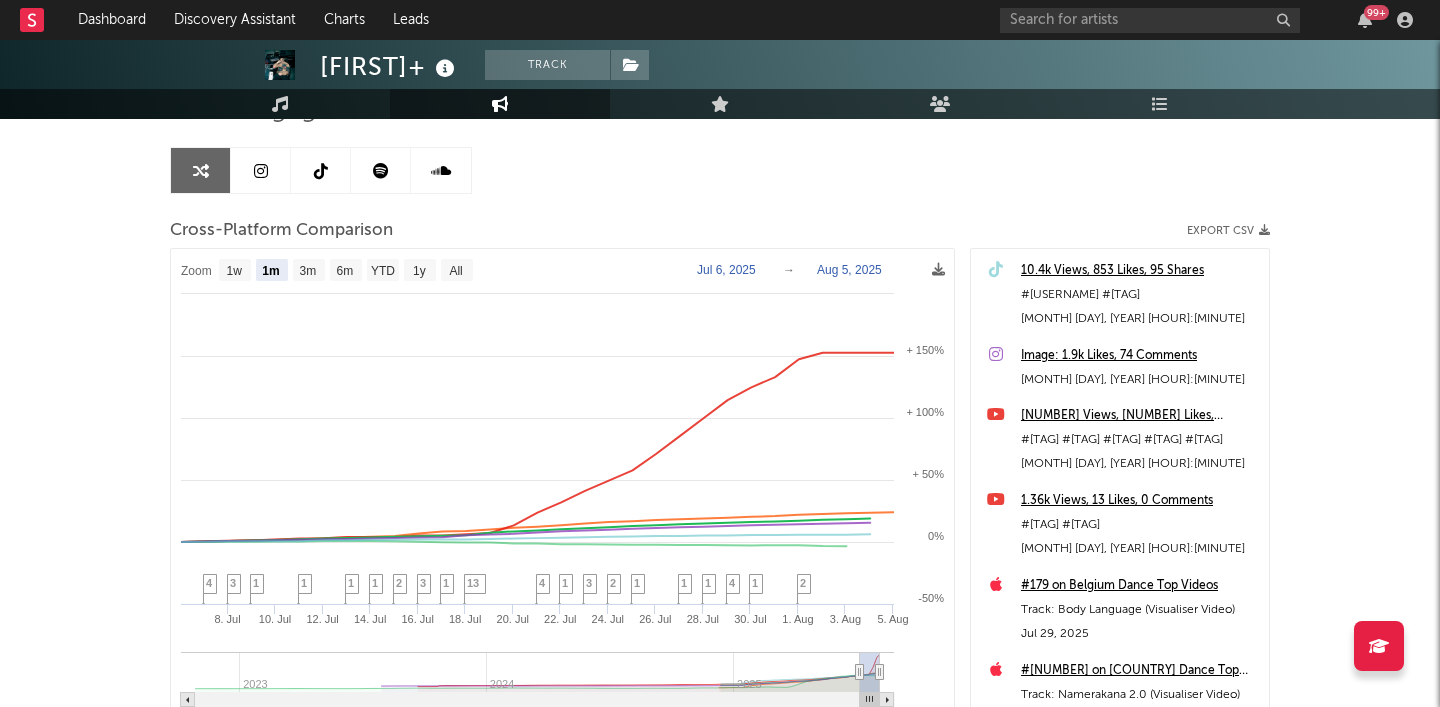 scroll, scrollTop: 179, scrollLeft: 0, axis: vertical 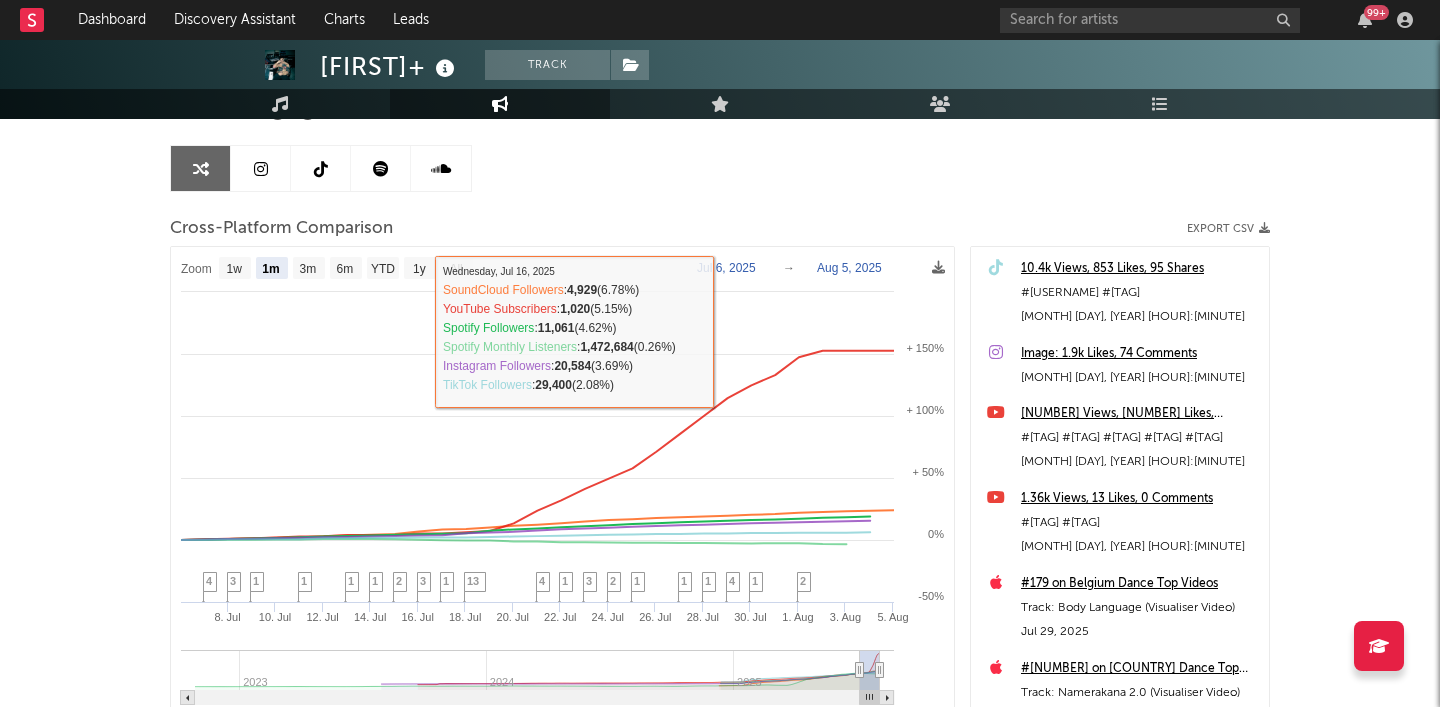 click at bounding box center [261, 169] 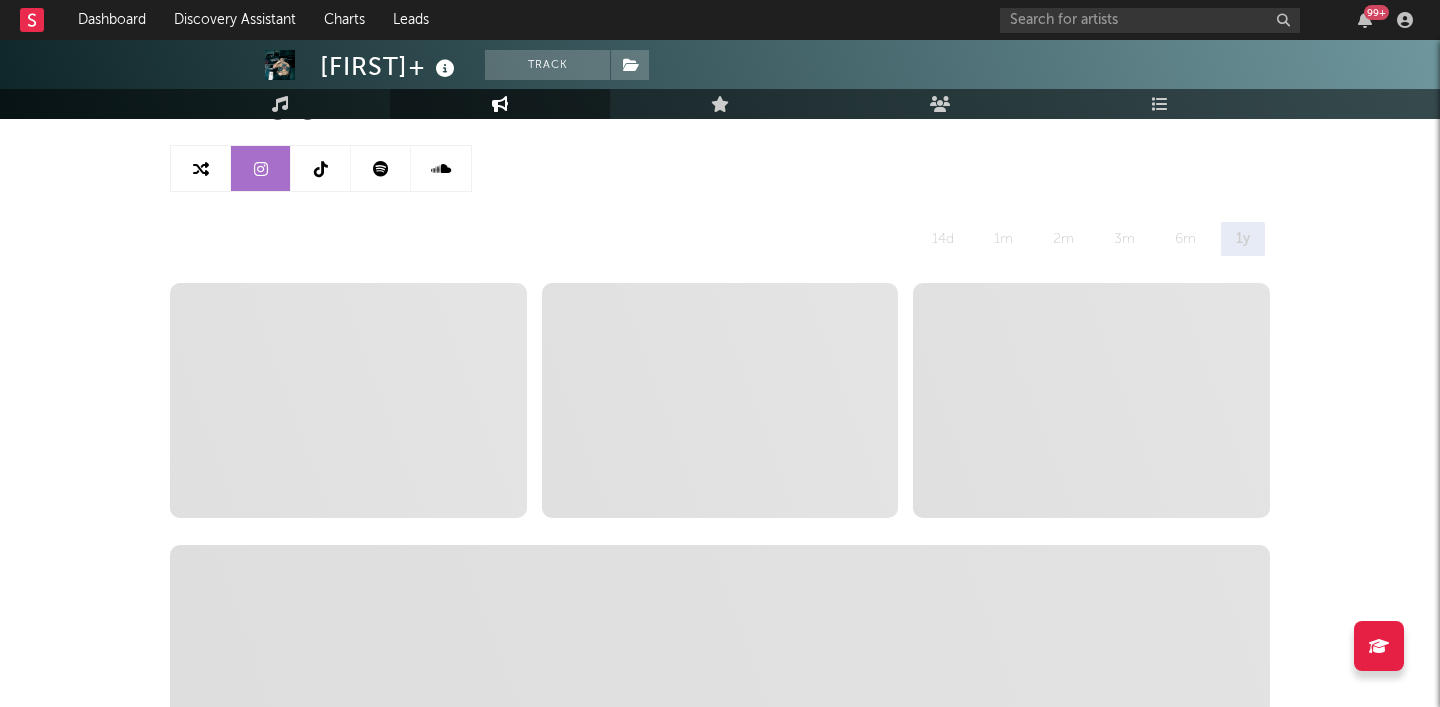 select on "6m" 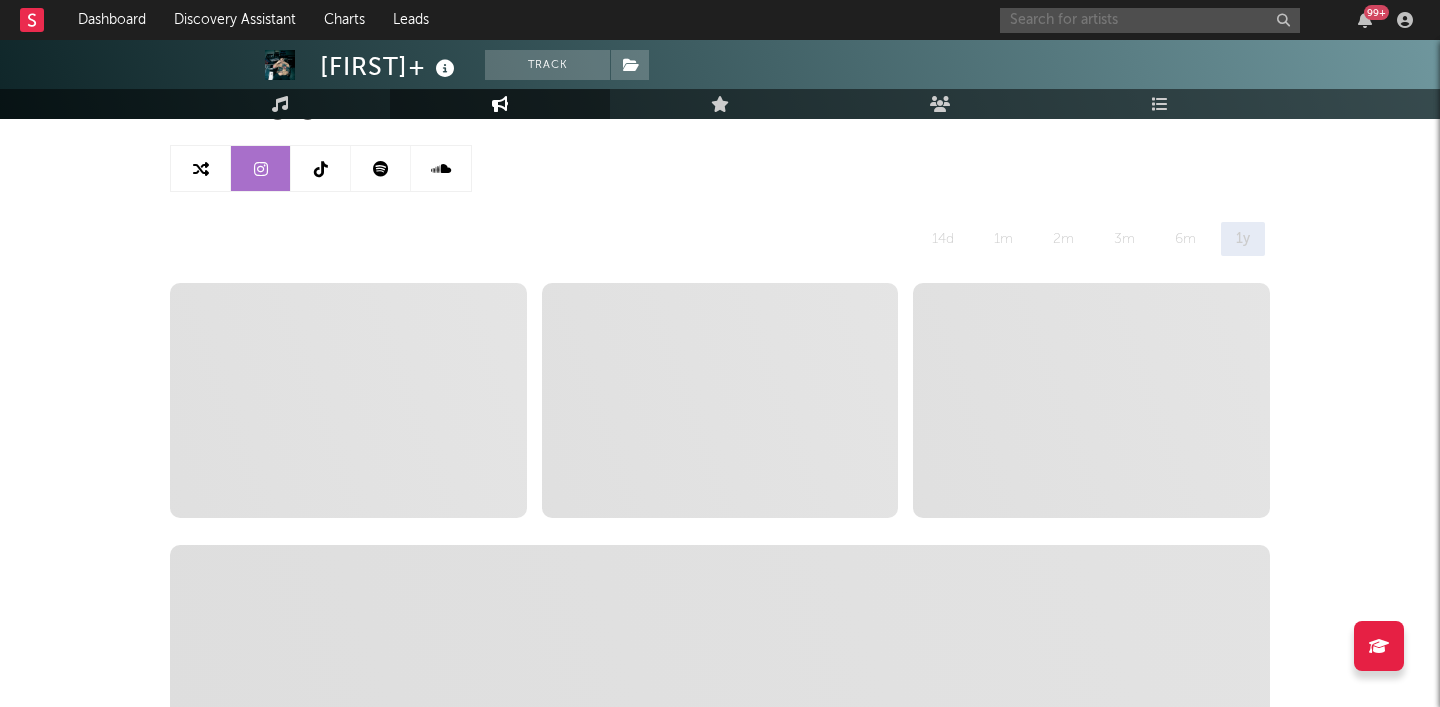 click at bounding box center (1150, 20) 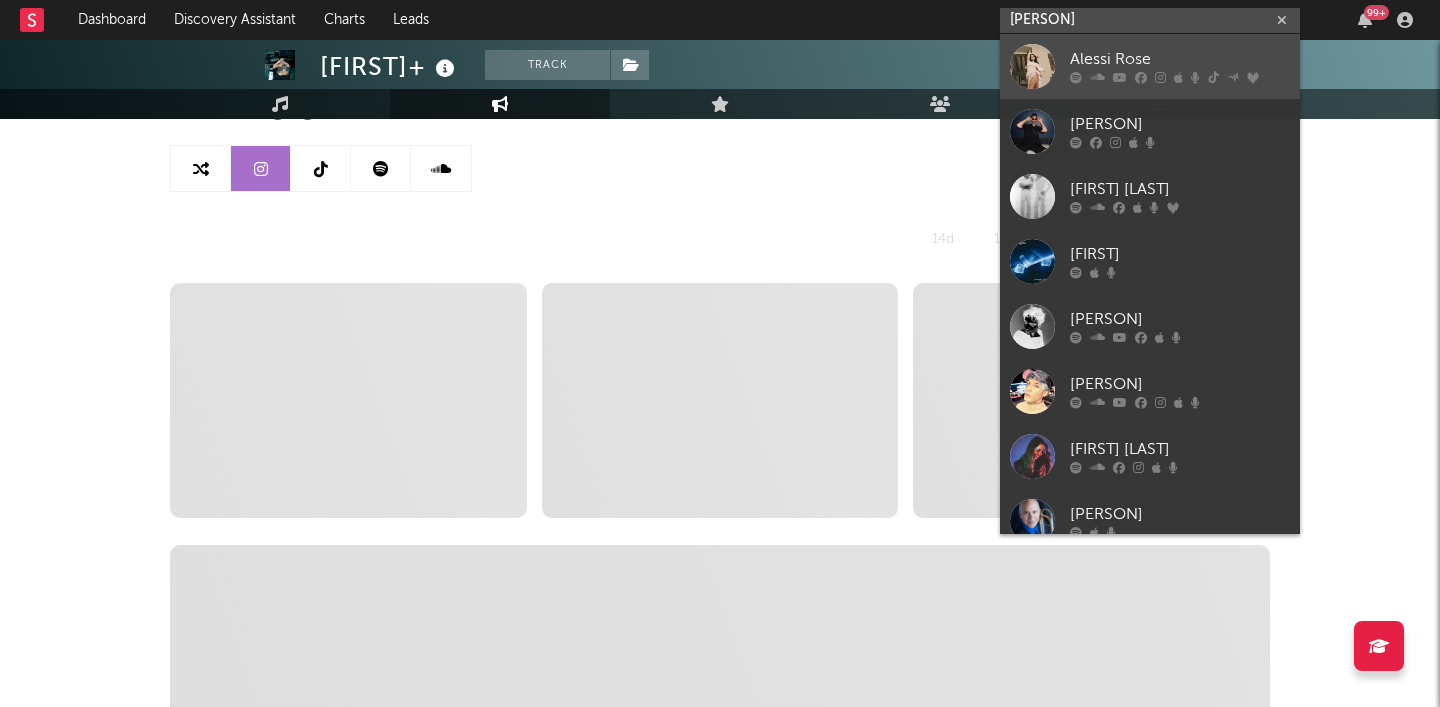 type on "[PERSON]" 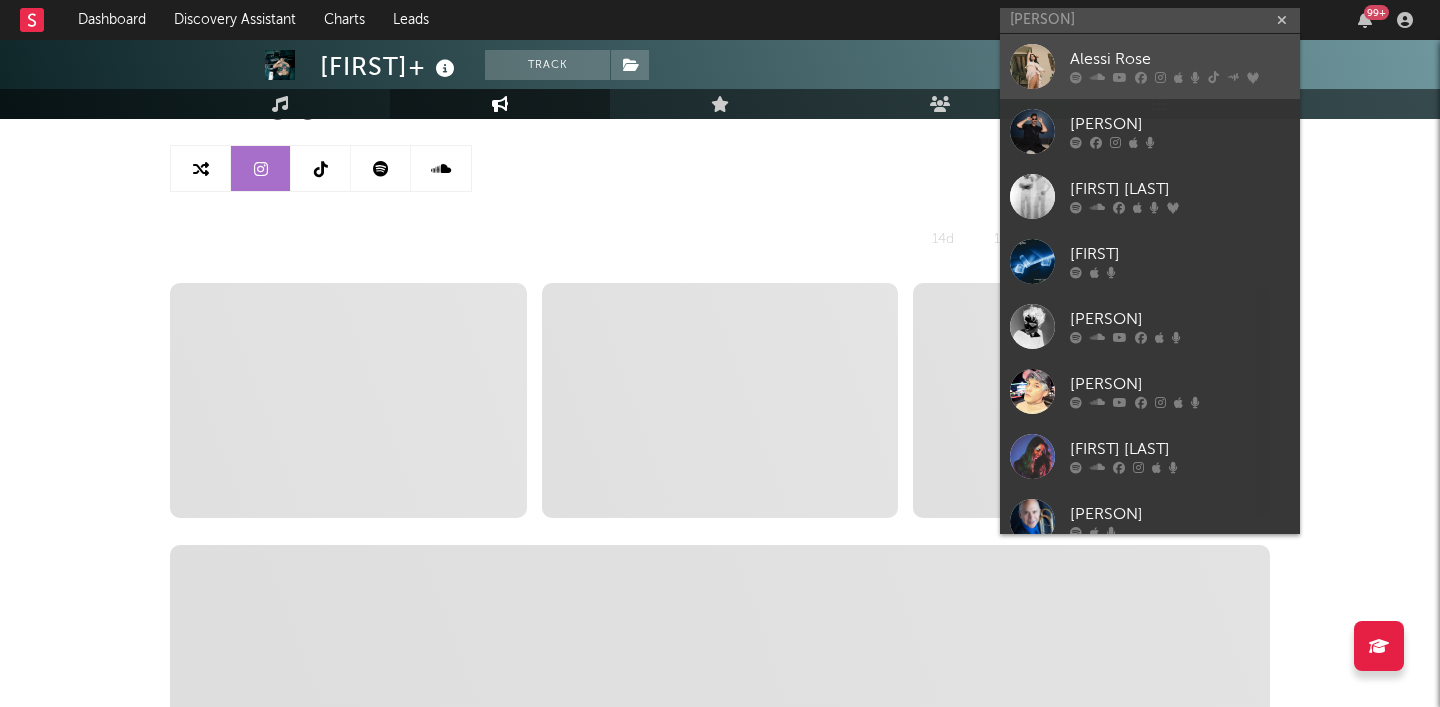 click at bounding box center [1180, 78] 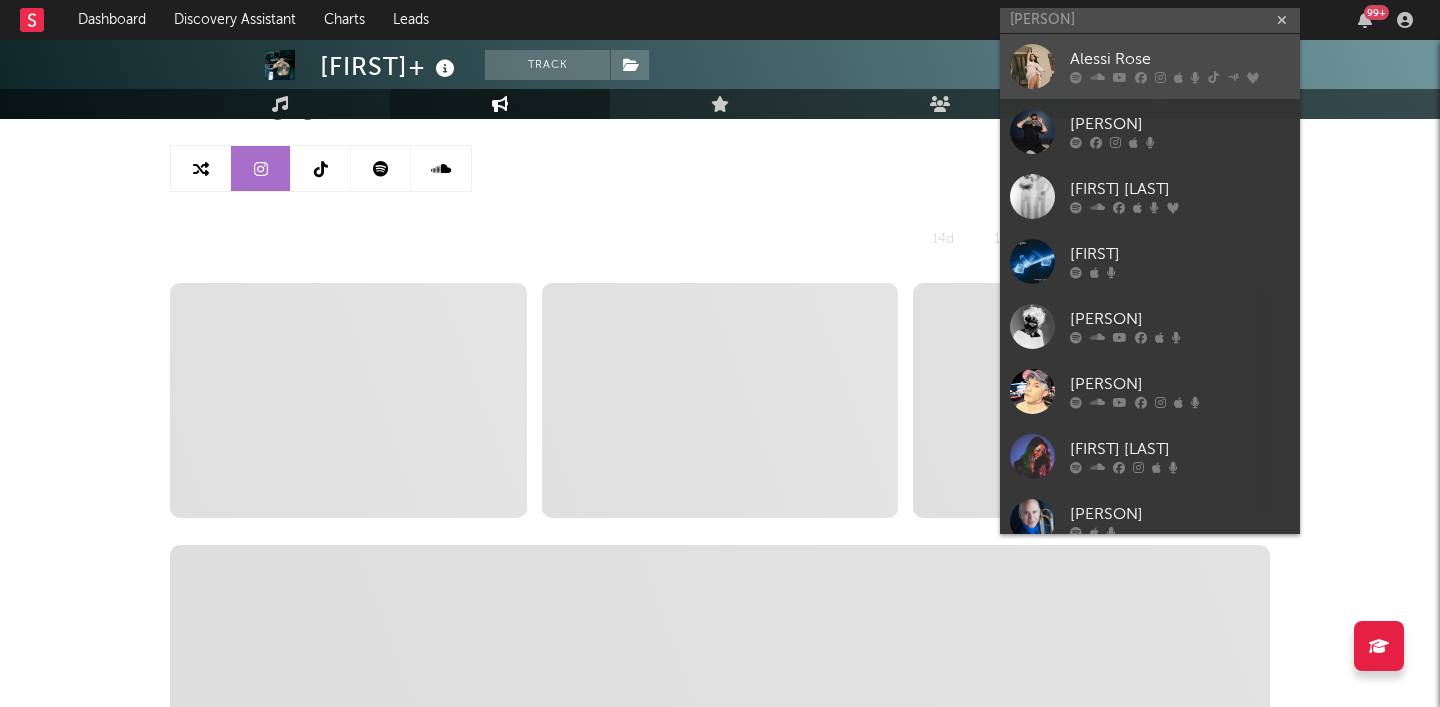 type 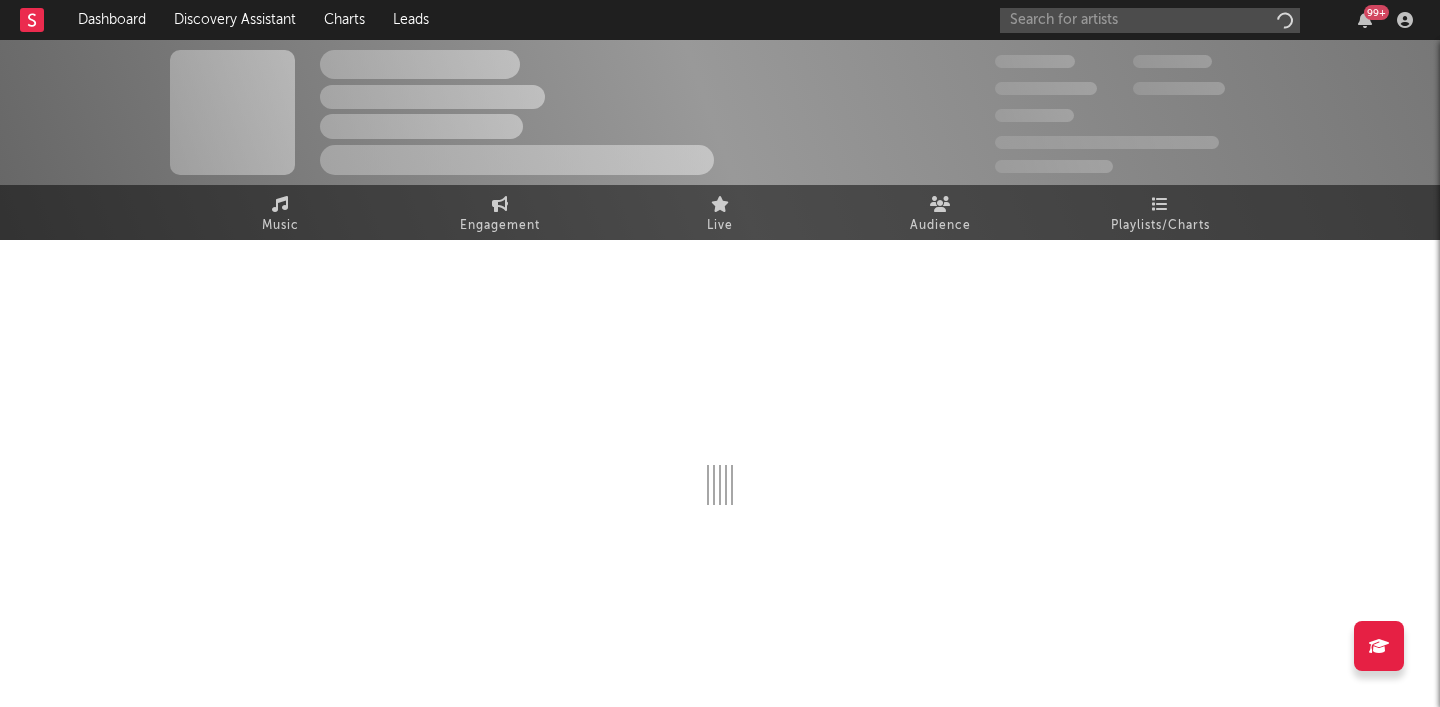 scroll, scrollTop: 0, scrollLeft: 0, axis: both 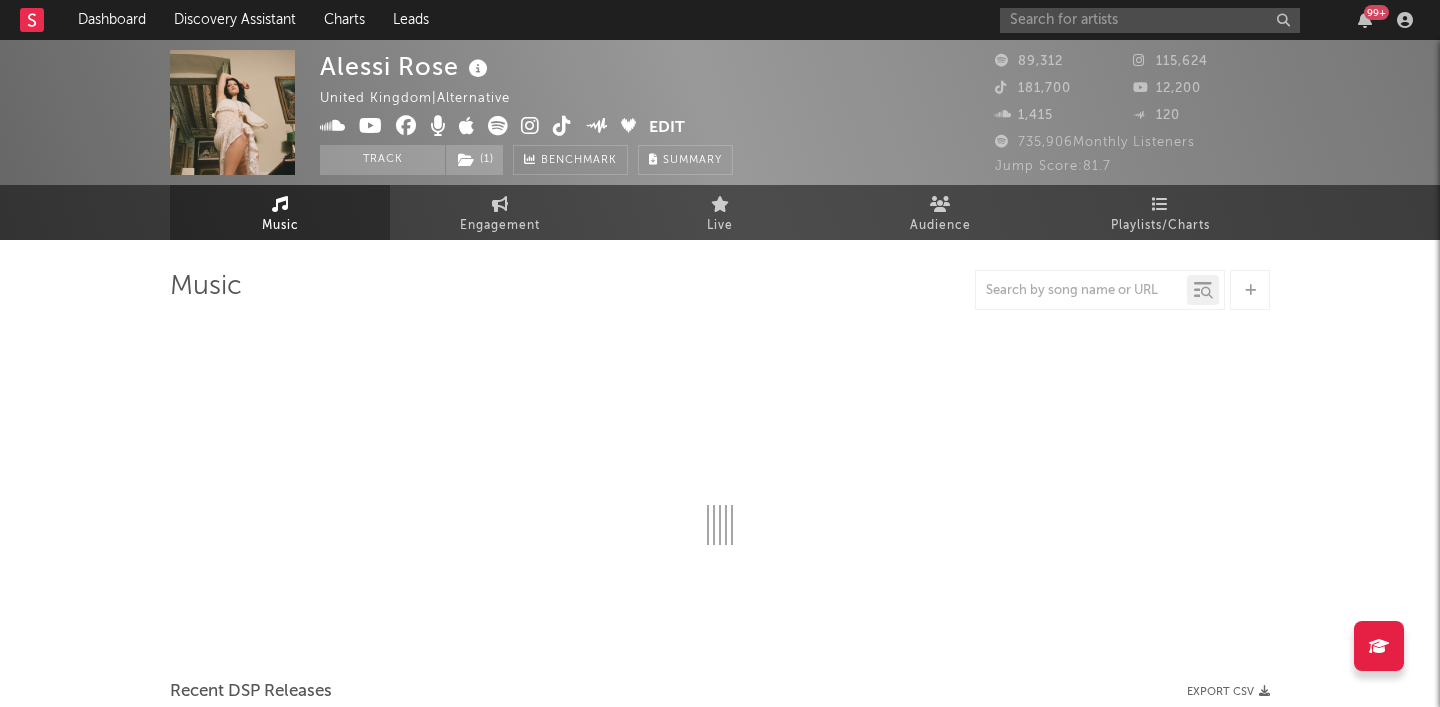 select on "6m" 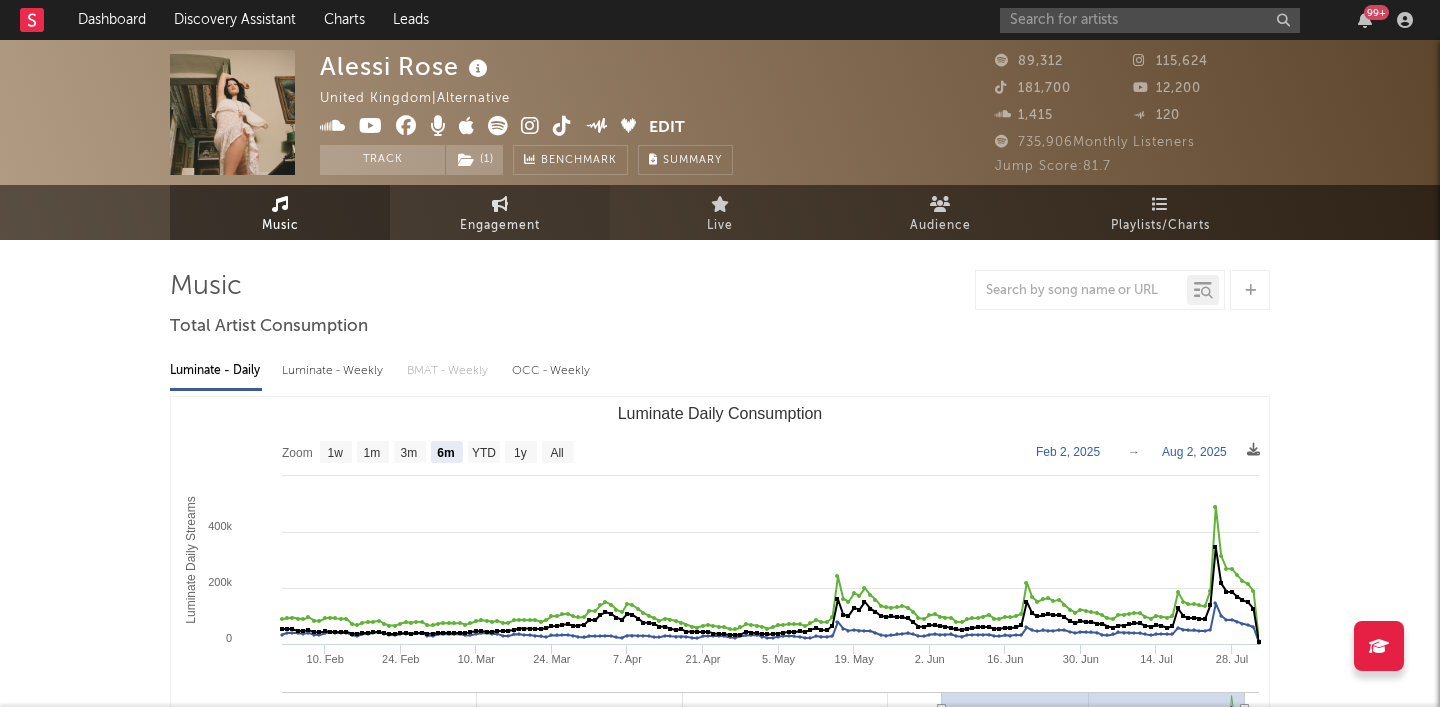 click on "Engagement" at bounding box center (500, 226) 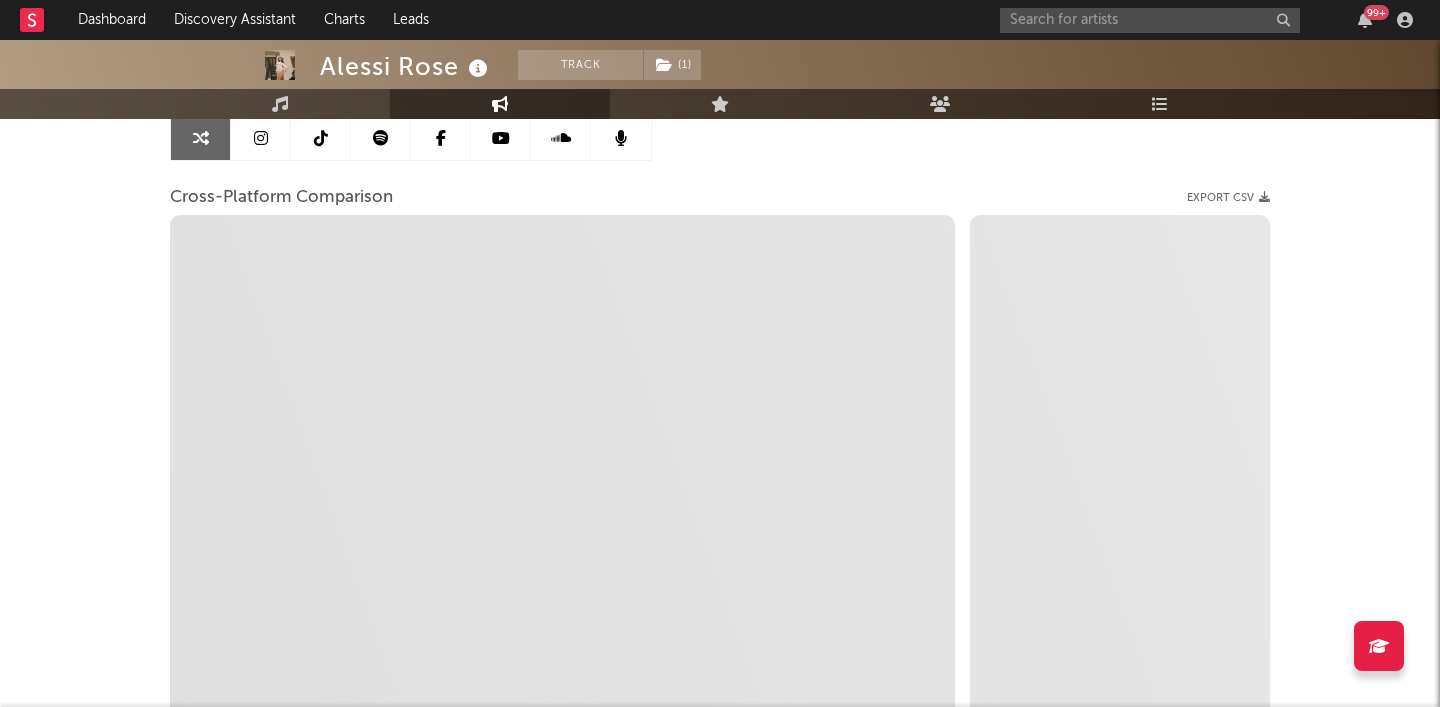 scroll, scrollTop: 214, scrollLeft: 0, axis: vertical 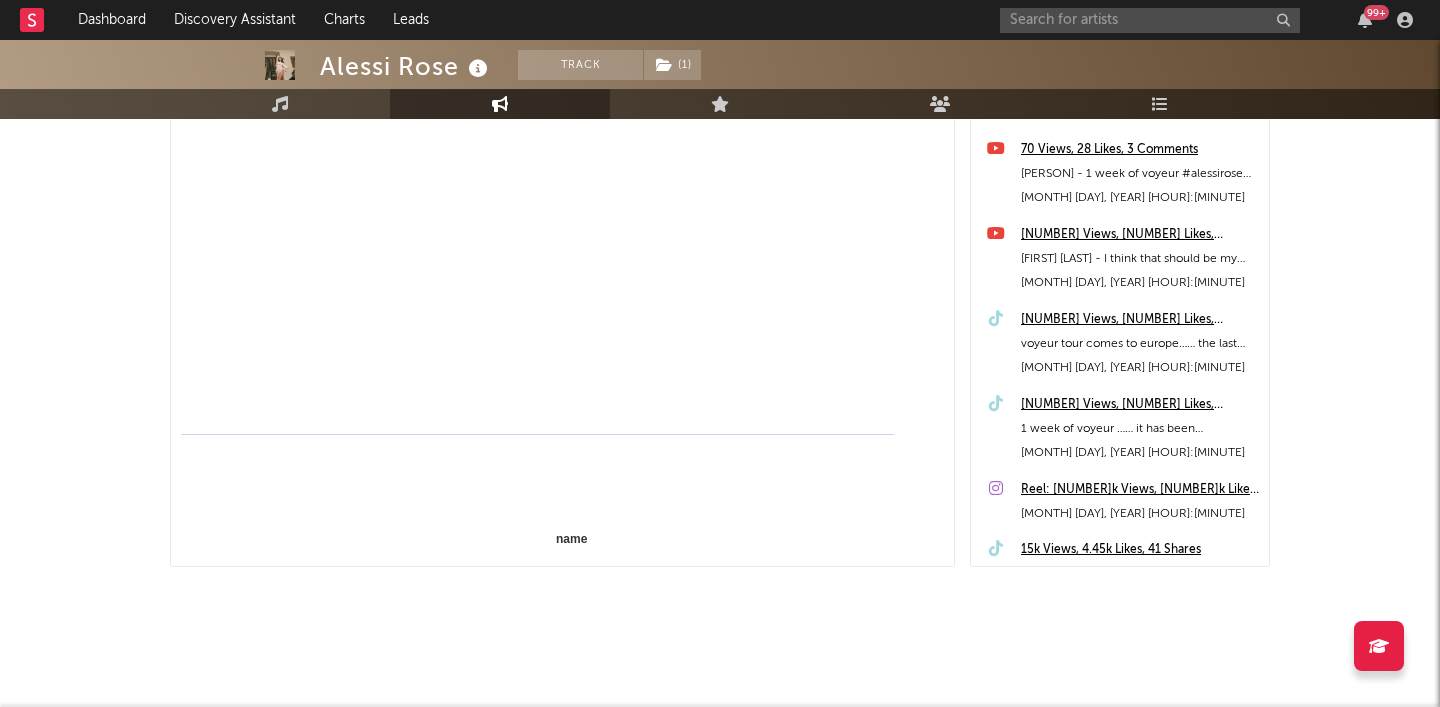select on "1m" 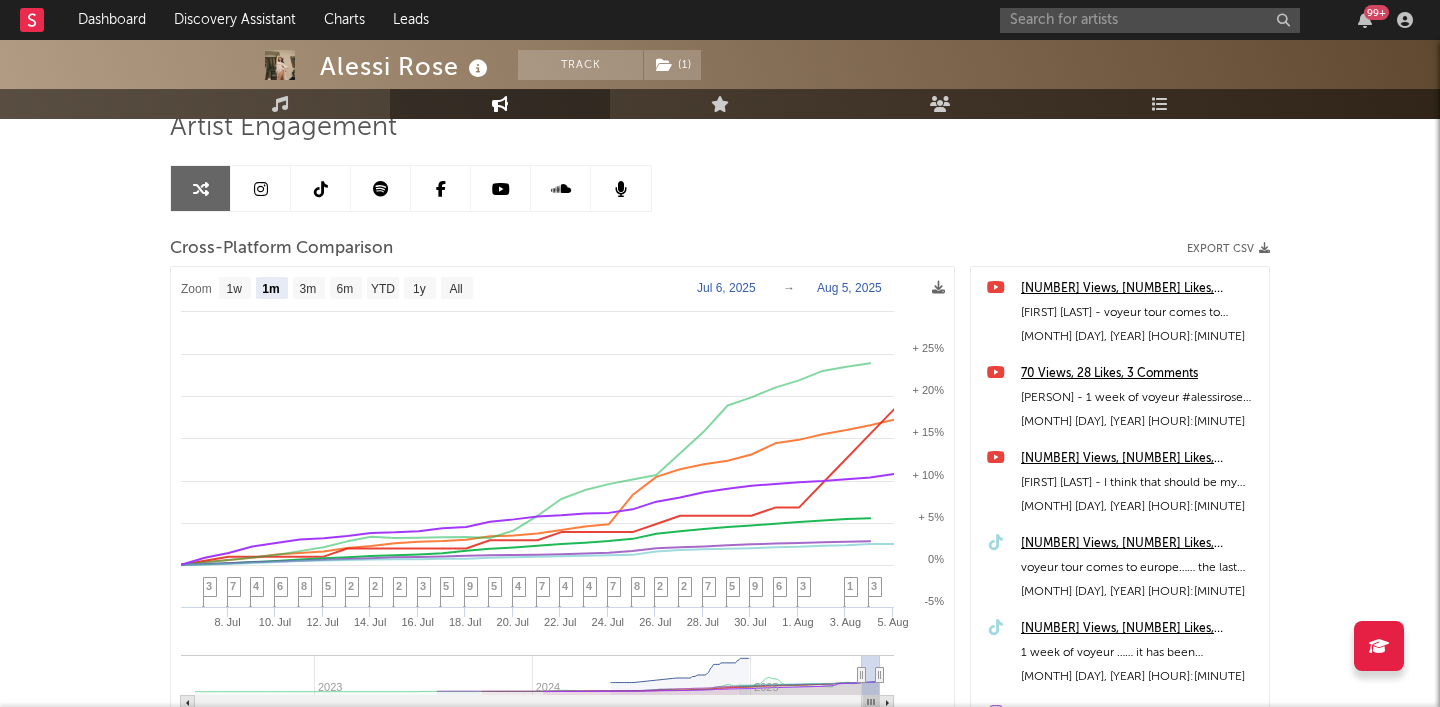 scroll, scrollTop: 151, scrollLeft: 0, axis: vertical 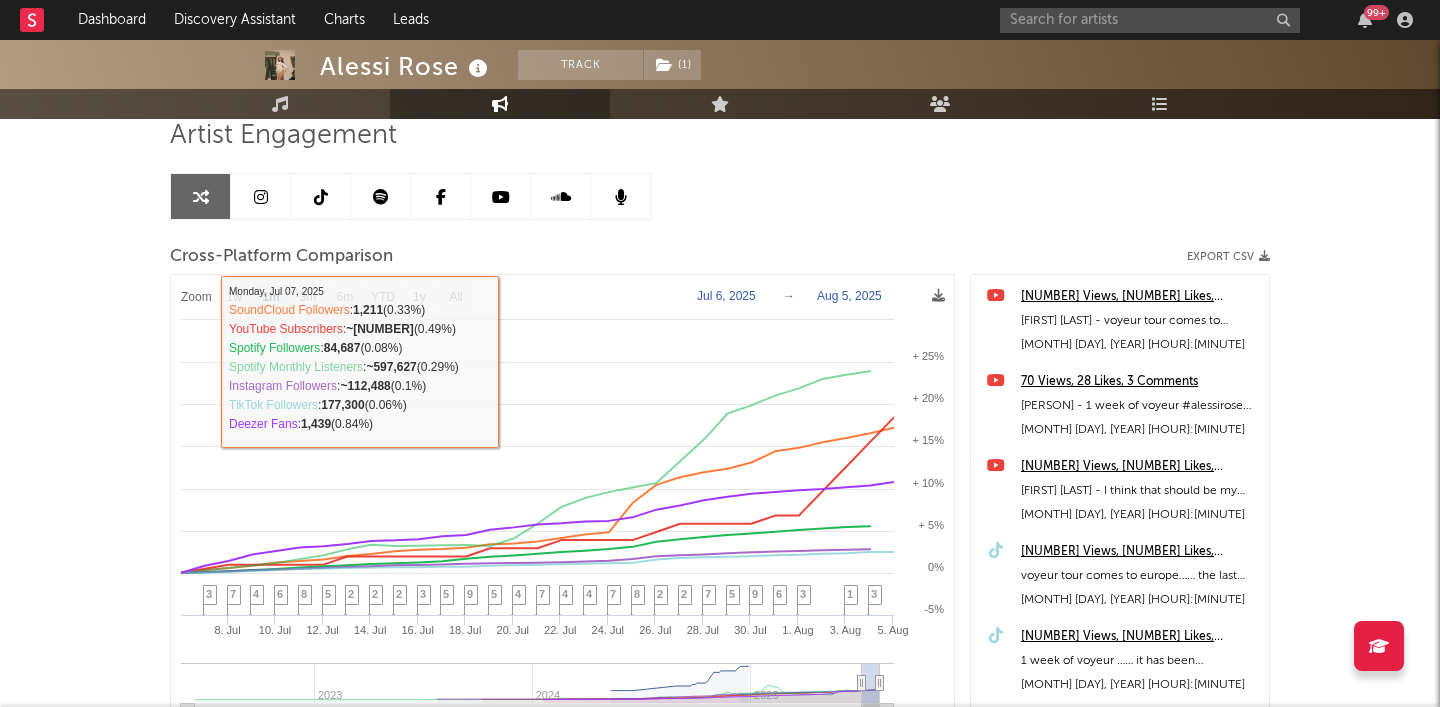 click at bounding box center (261, 196) 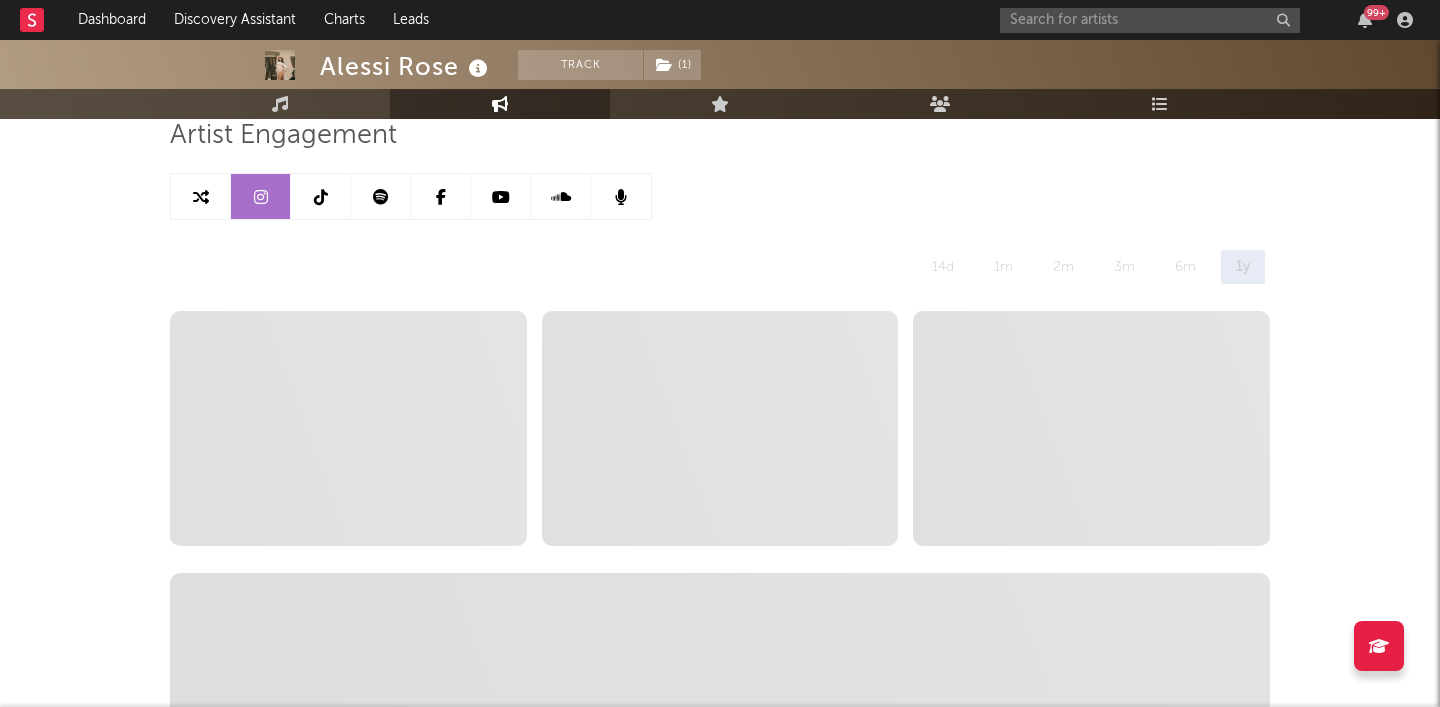 click at bounding box center [261, 196] 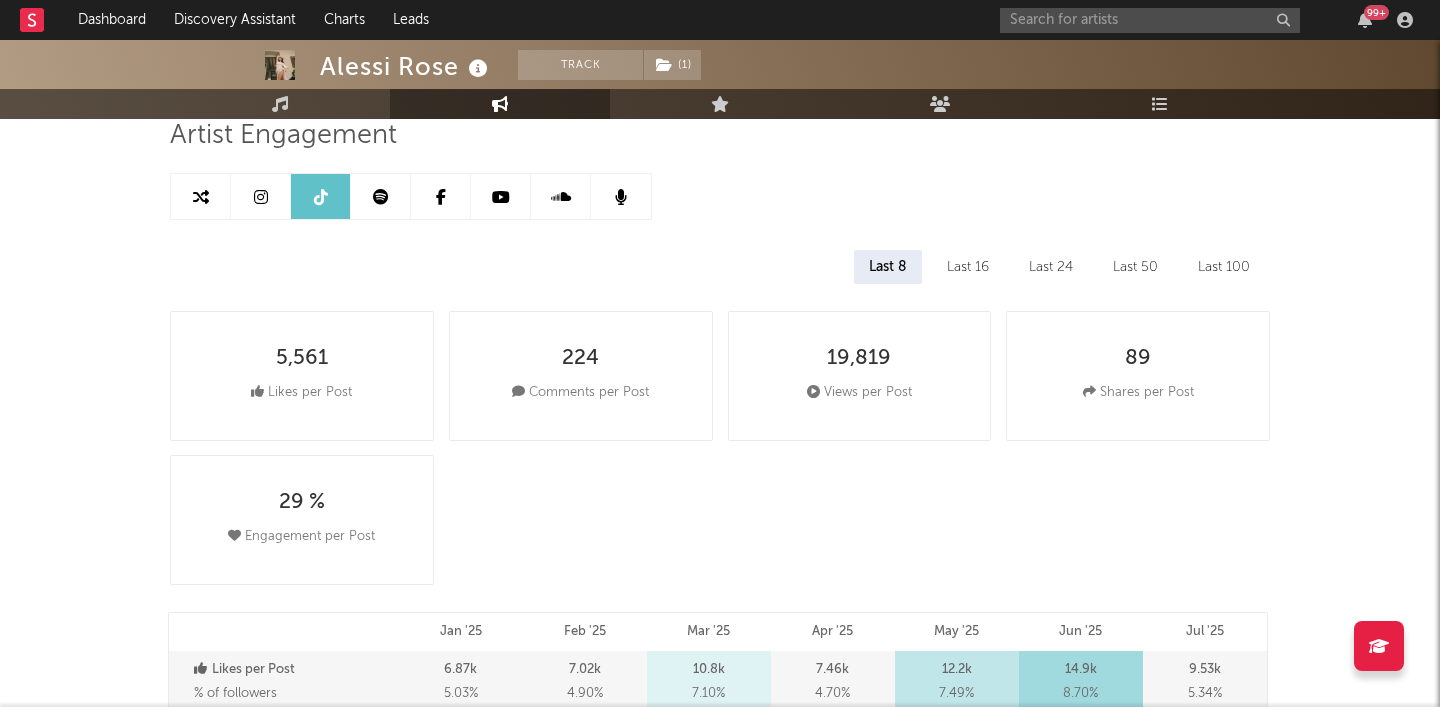 click at bounding box center [201, 196] 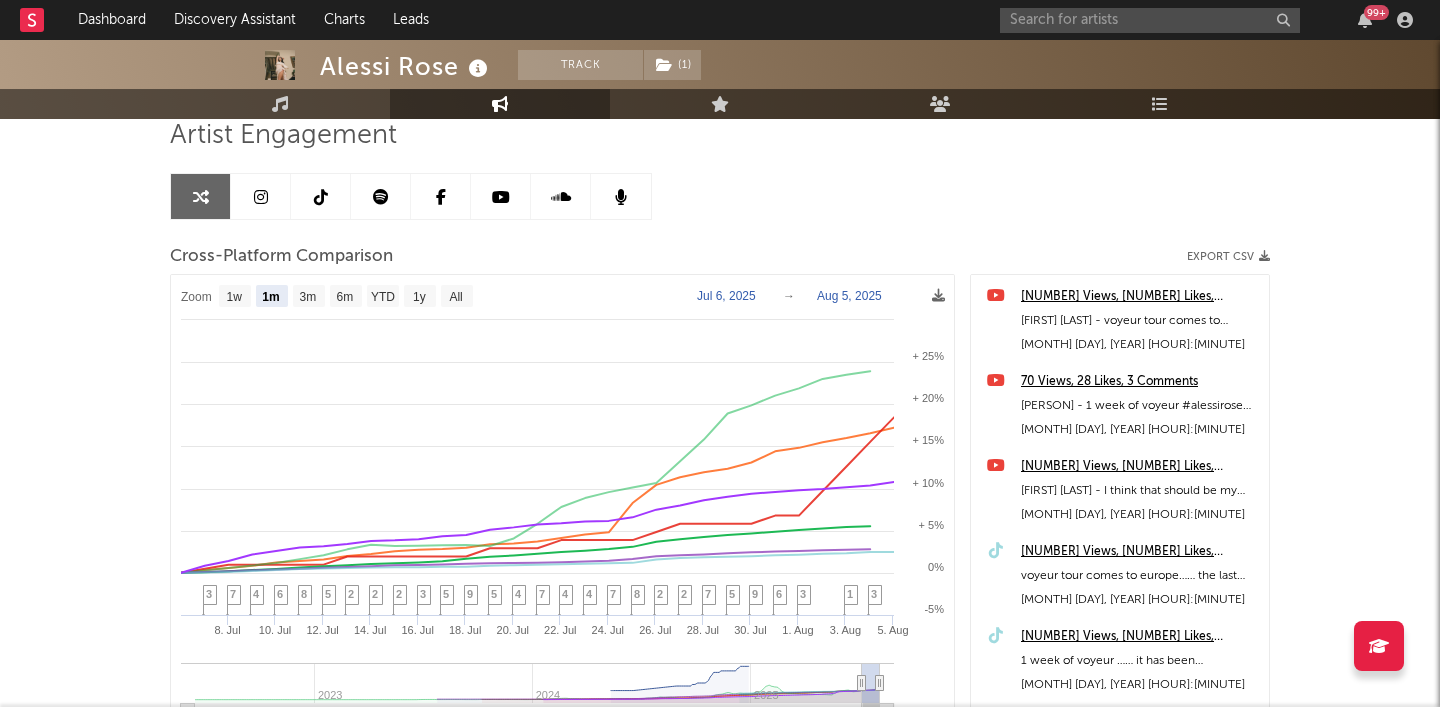 select on "1m" 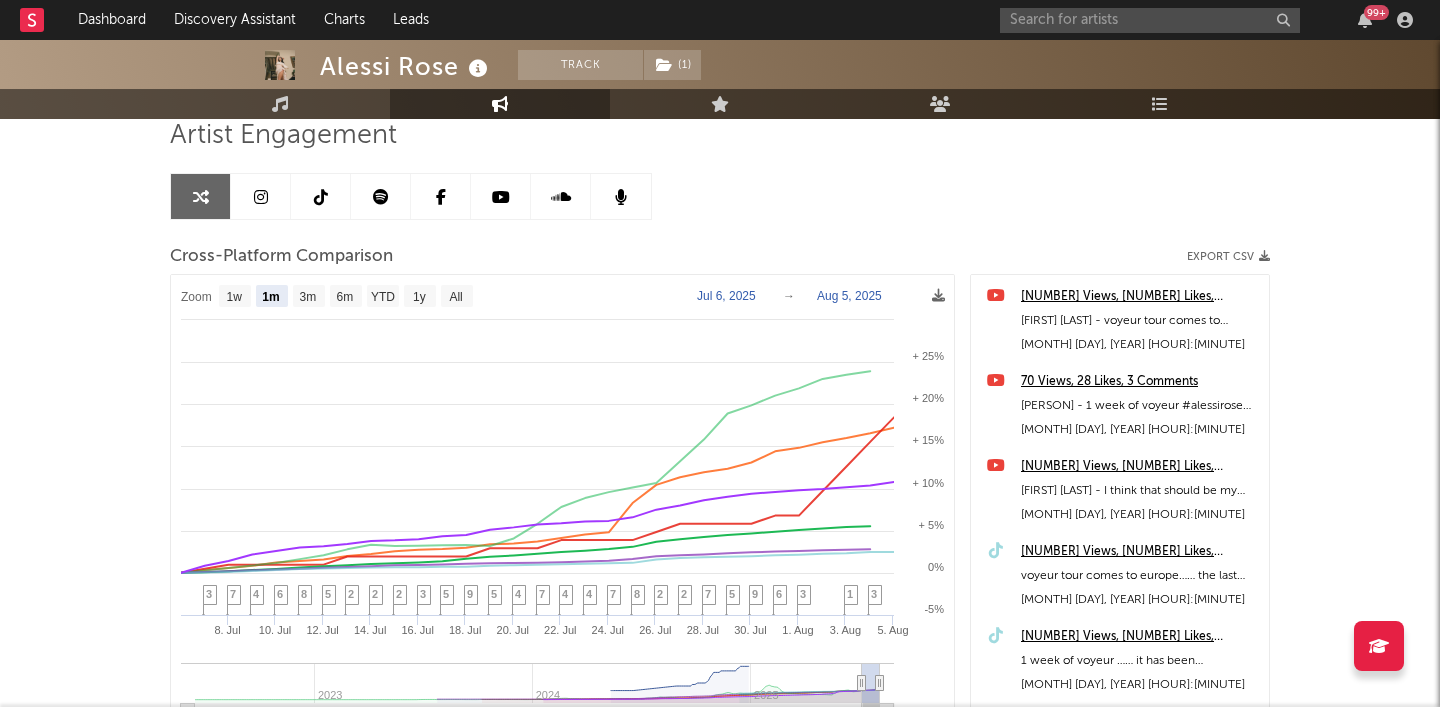 click at bounding box center [261, 197] 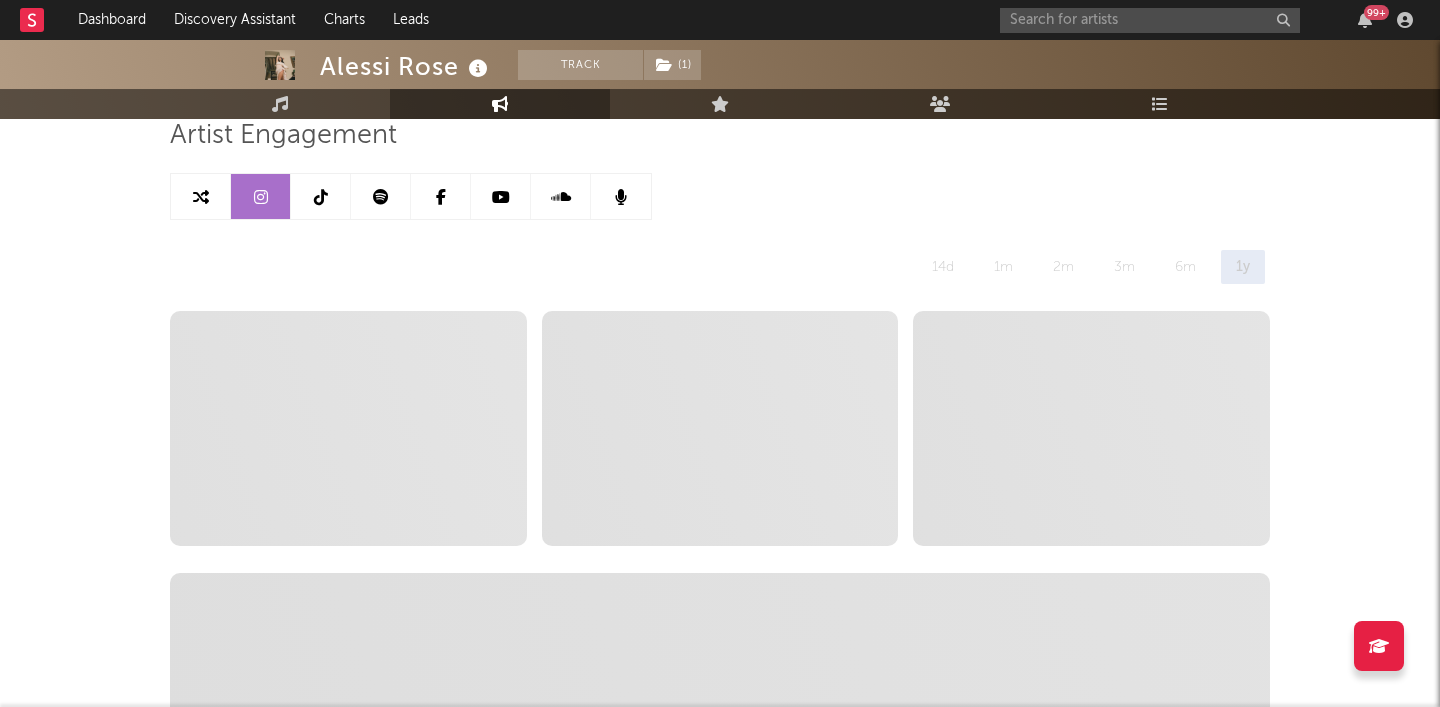 click at bounding box center (381, 196) 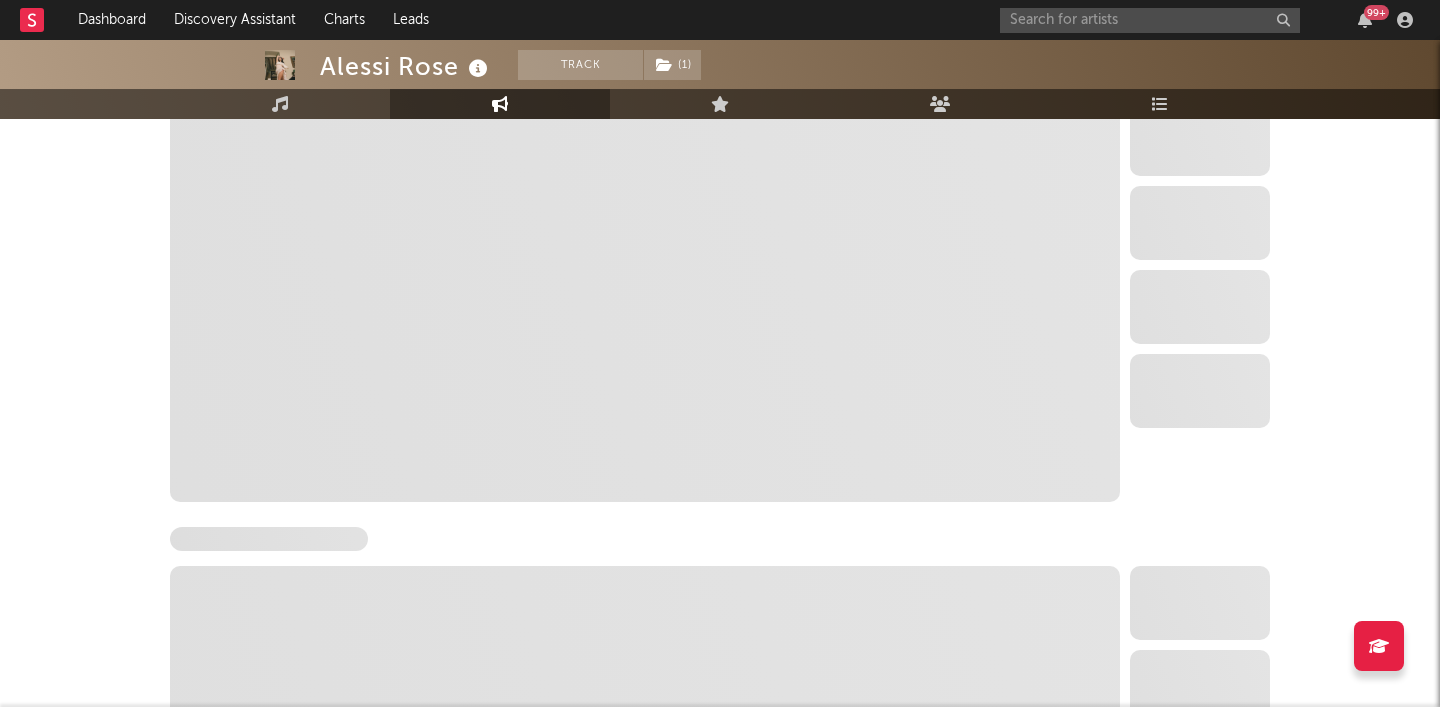 select on "6m" 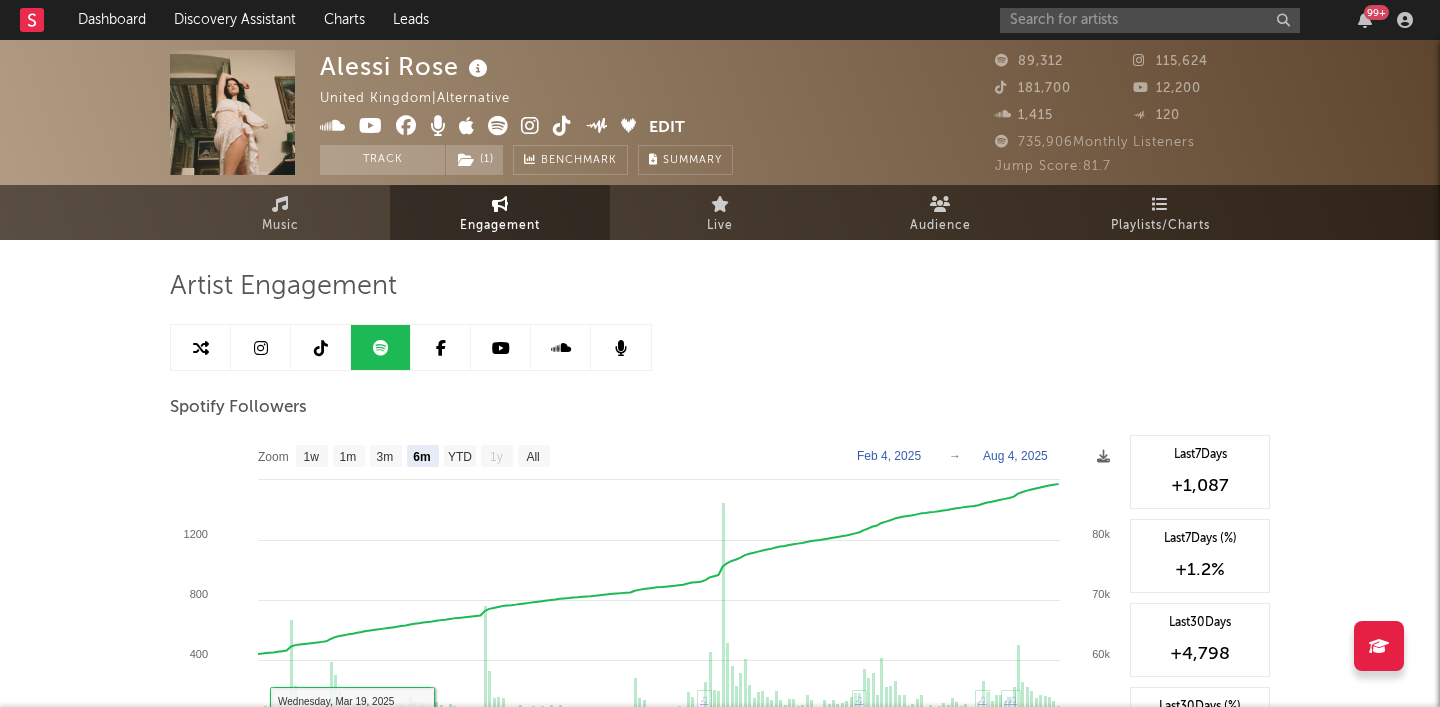scroll, scrollTop: 0, scrollLeft: 0, axis: both 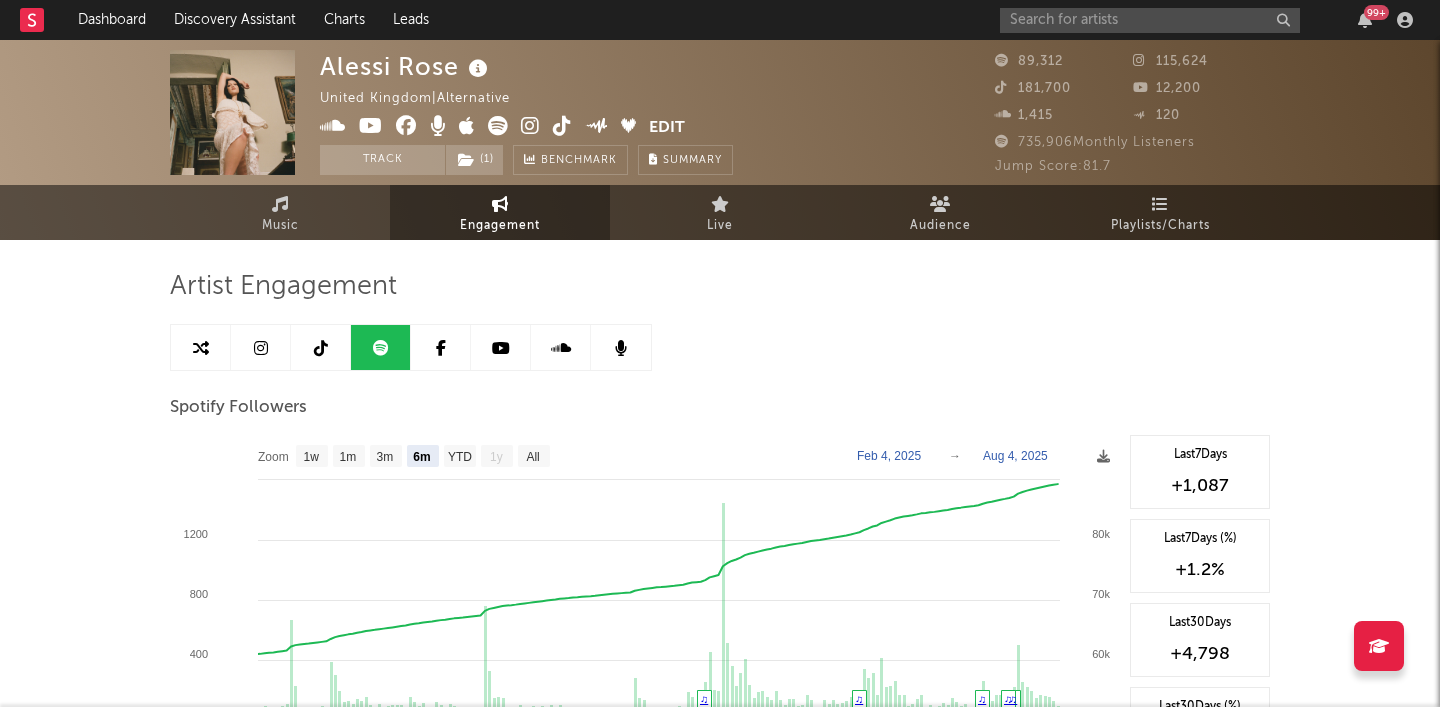 click at bounding box center (261, 347) 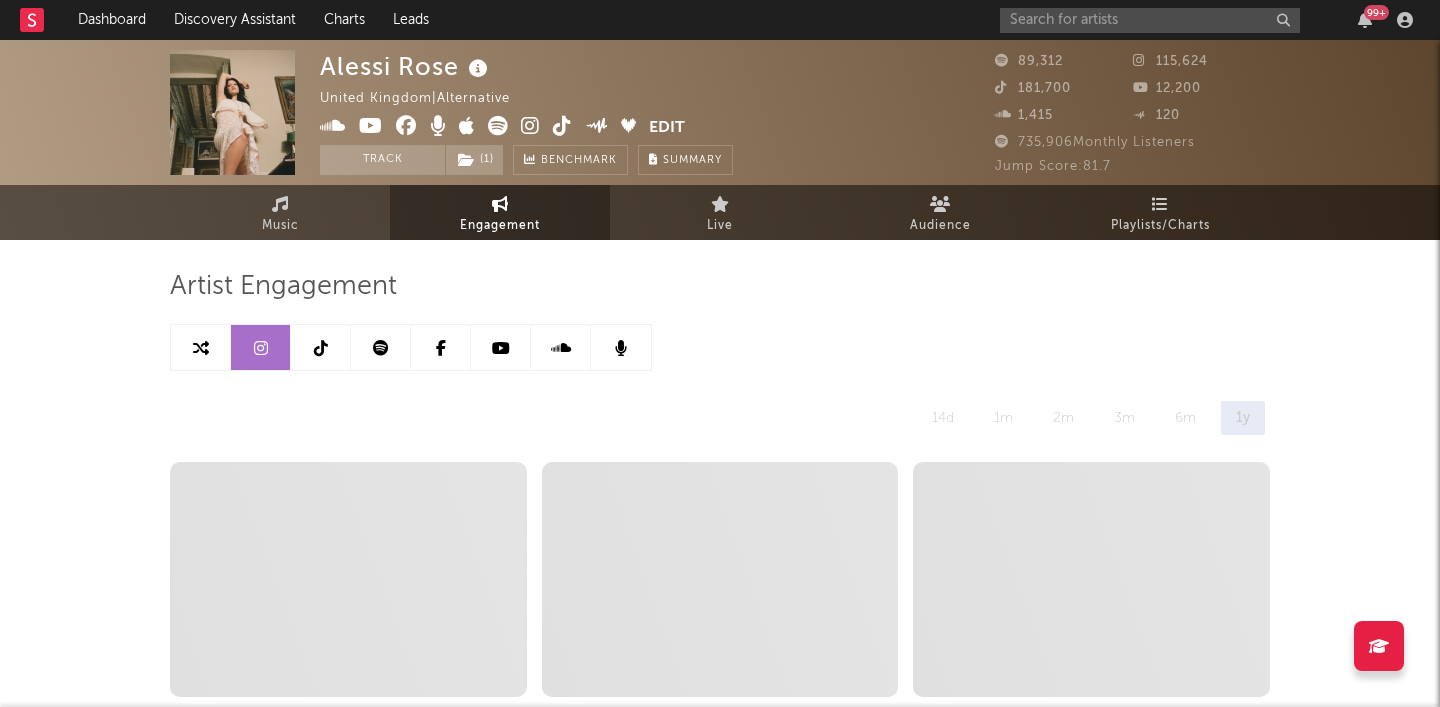 click at bounding box center [201, 348] 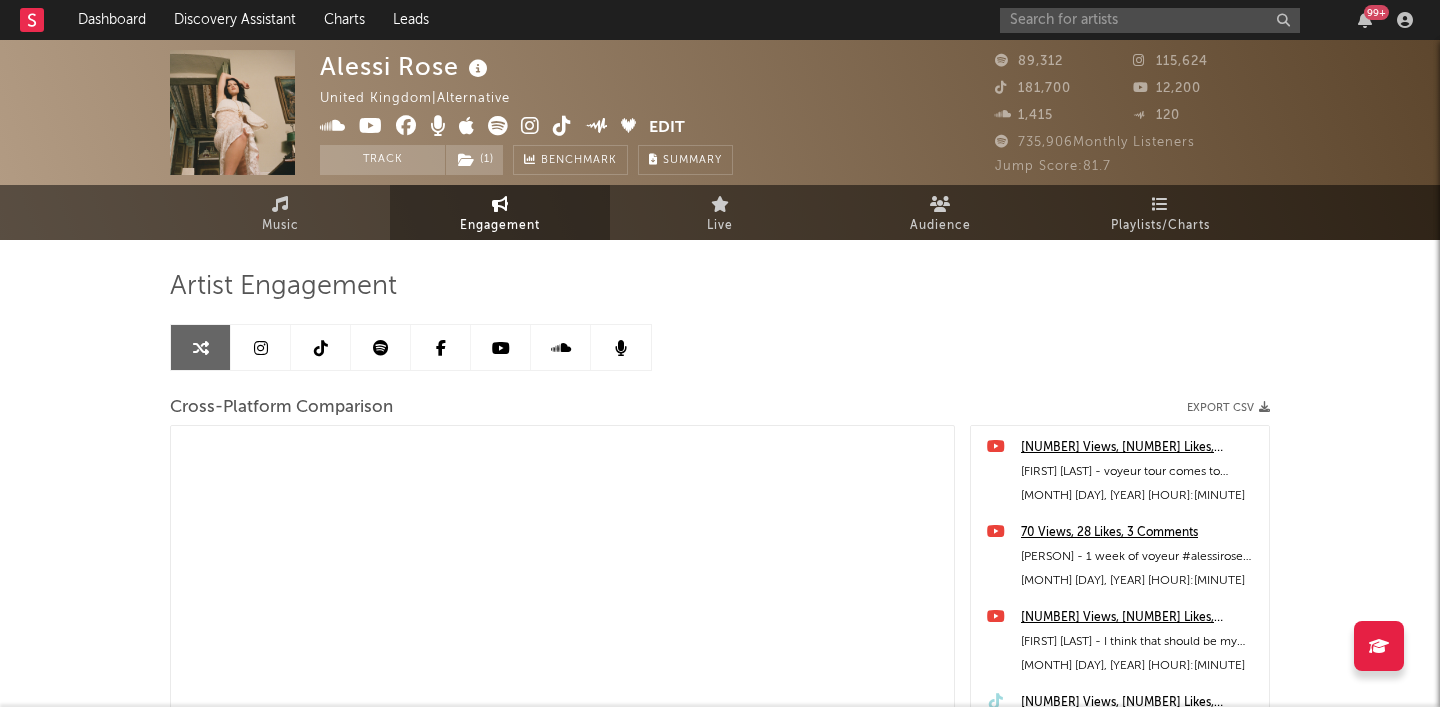 select on "1m" 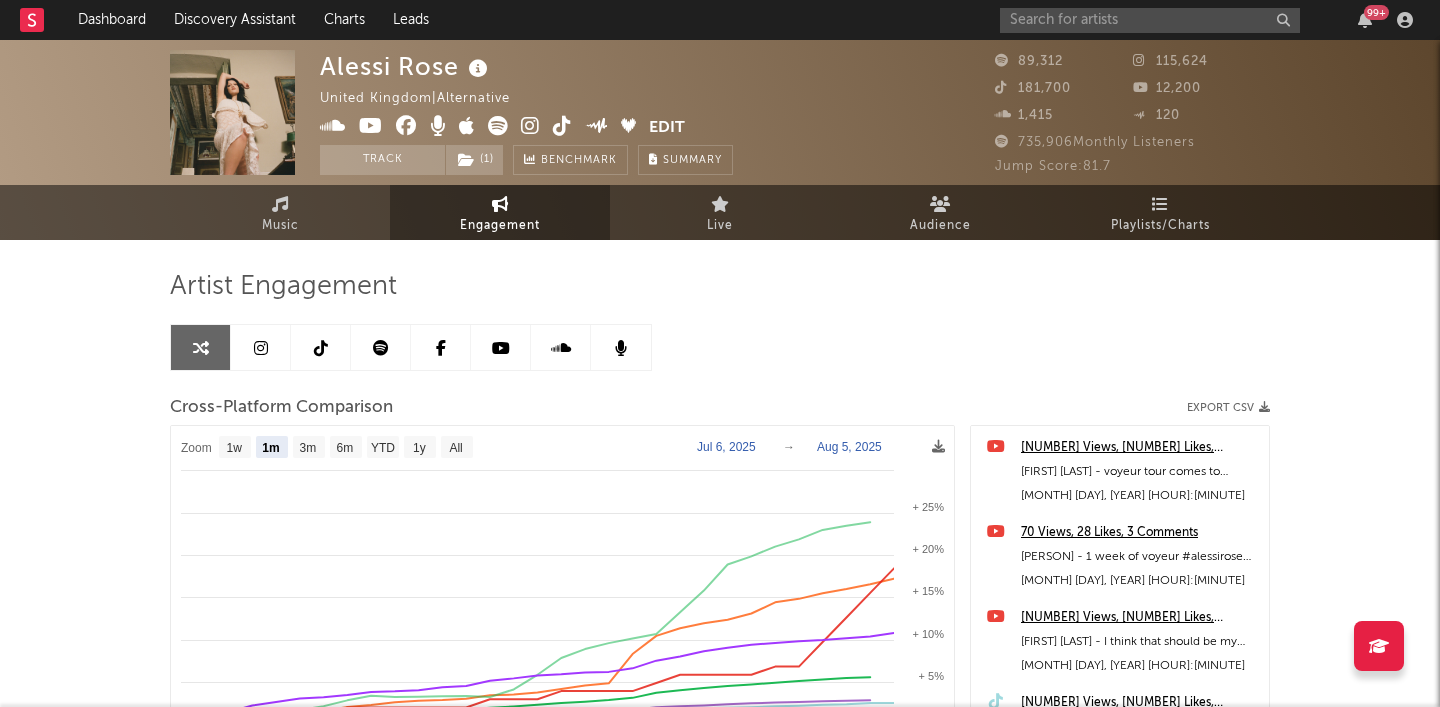 scroll, scrollTop: 0, scrollLeft: 0, axis: both 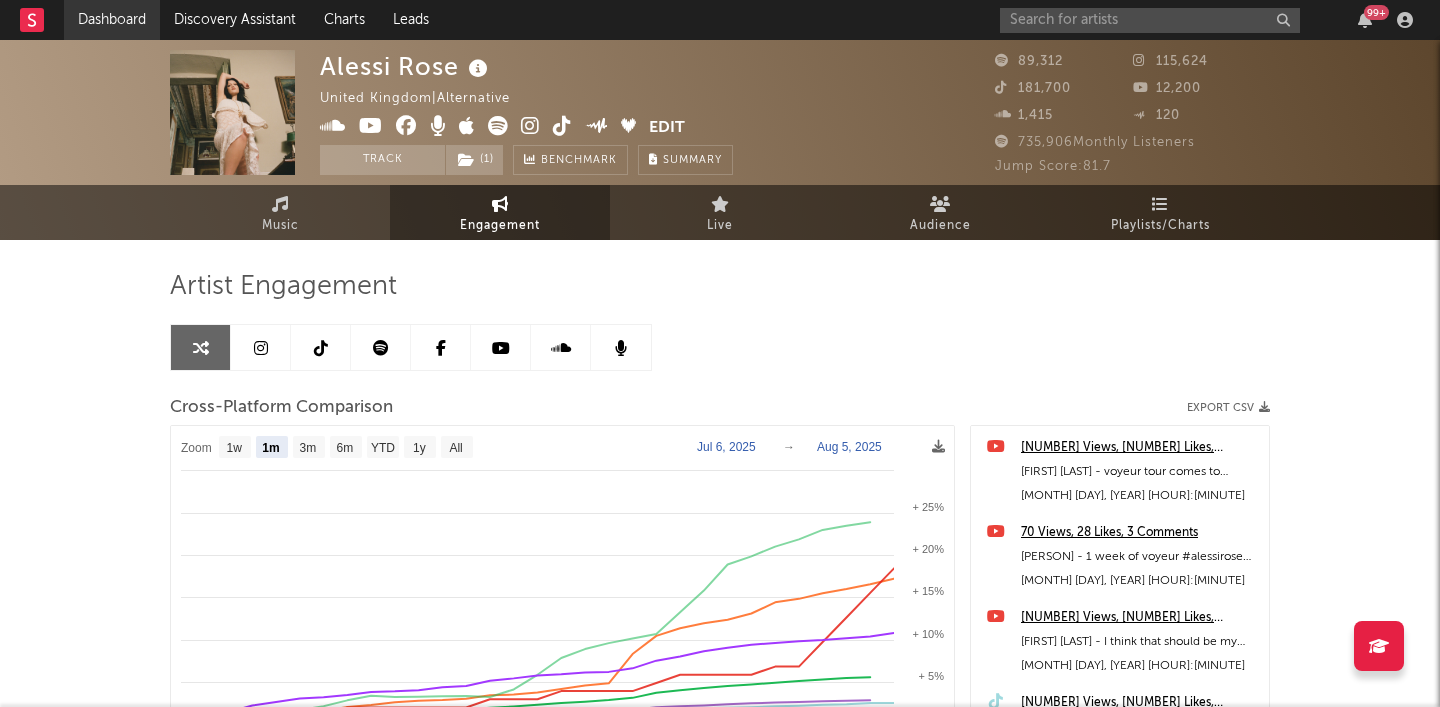 click on "Dashboard" at bounding box center (112, 20) 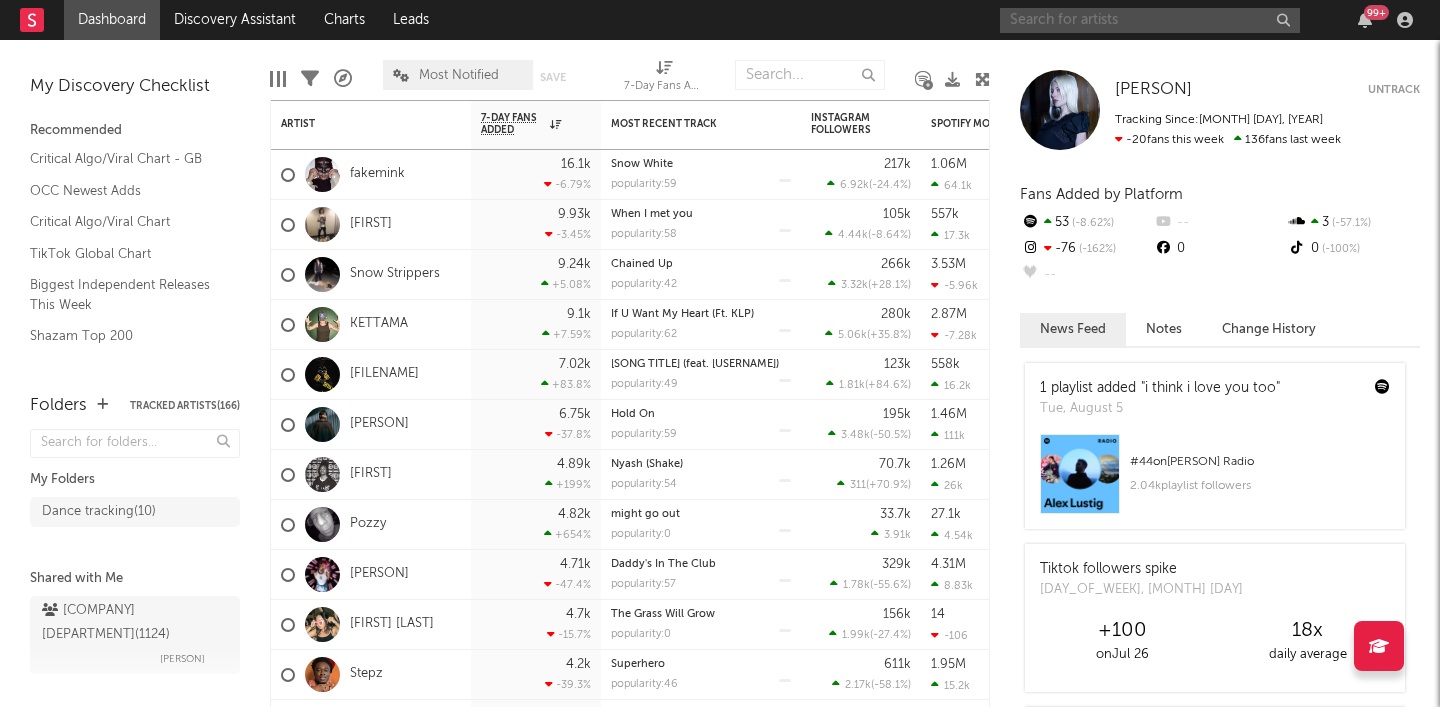 click at bounding box center [1150, 20] 